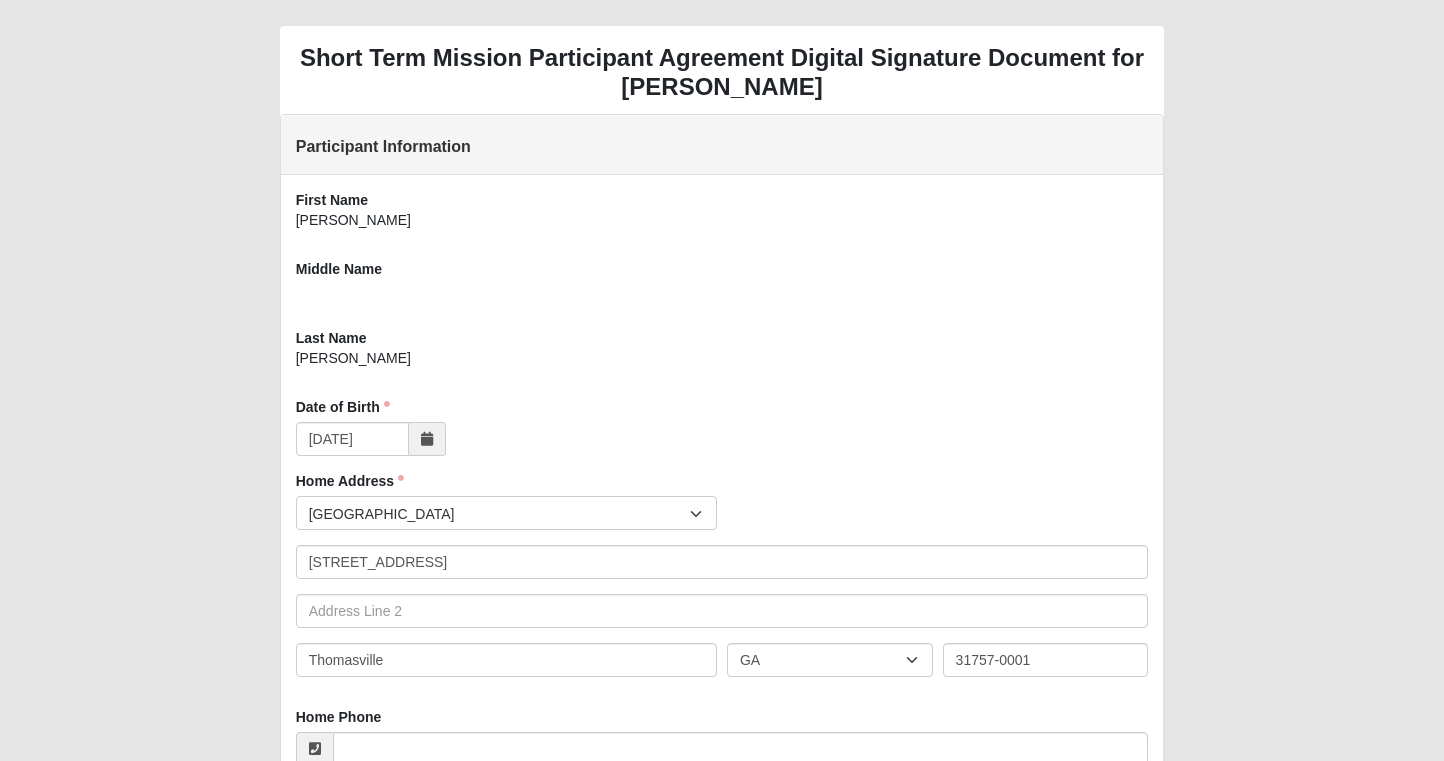 scroll, scrollTop: 0, scrollLeft: 0, axis: both 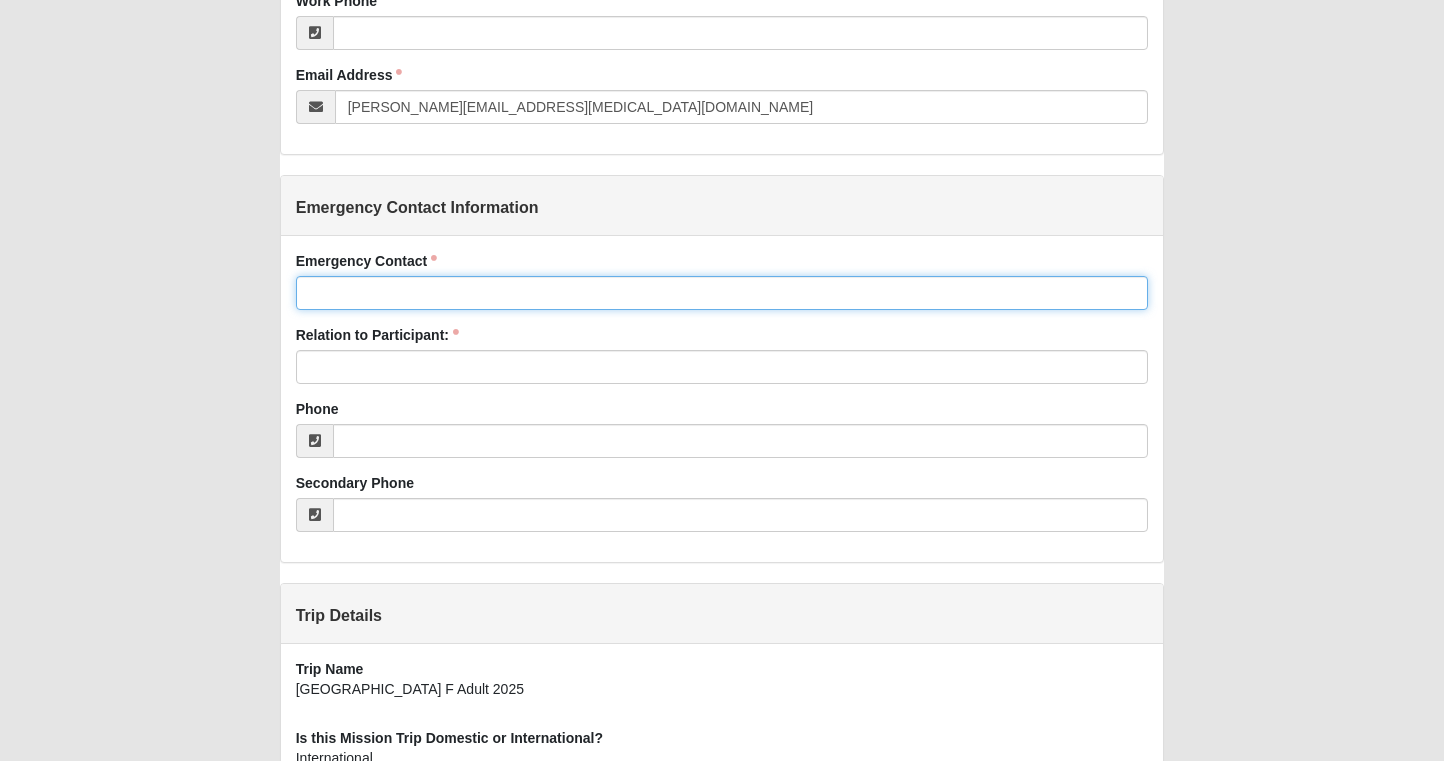 click on "Emergency Contact" at bounding box center (722, 293) 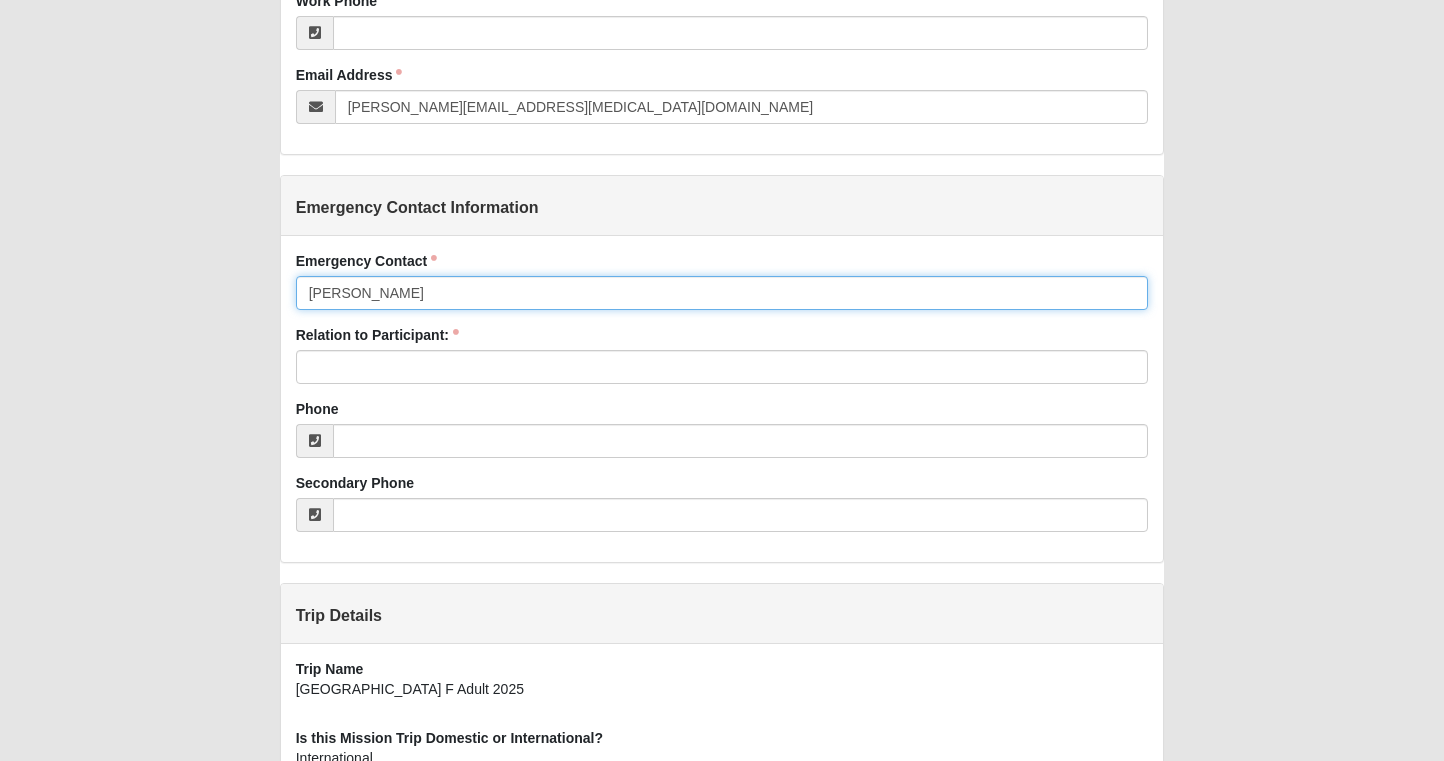 type on "[PERSON_NAME]" 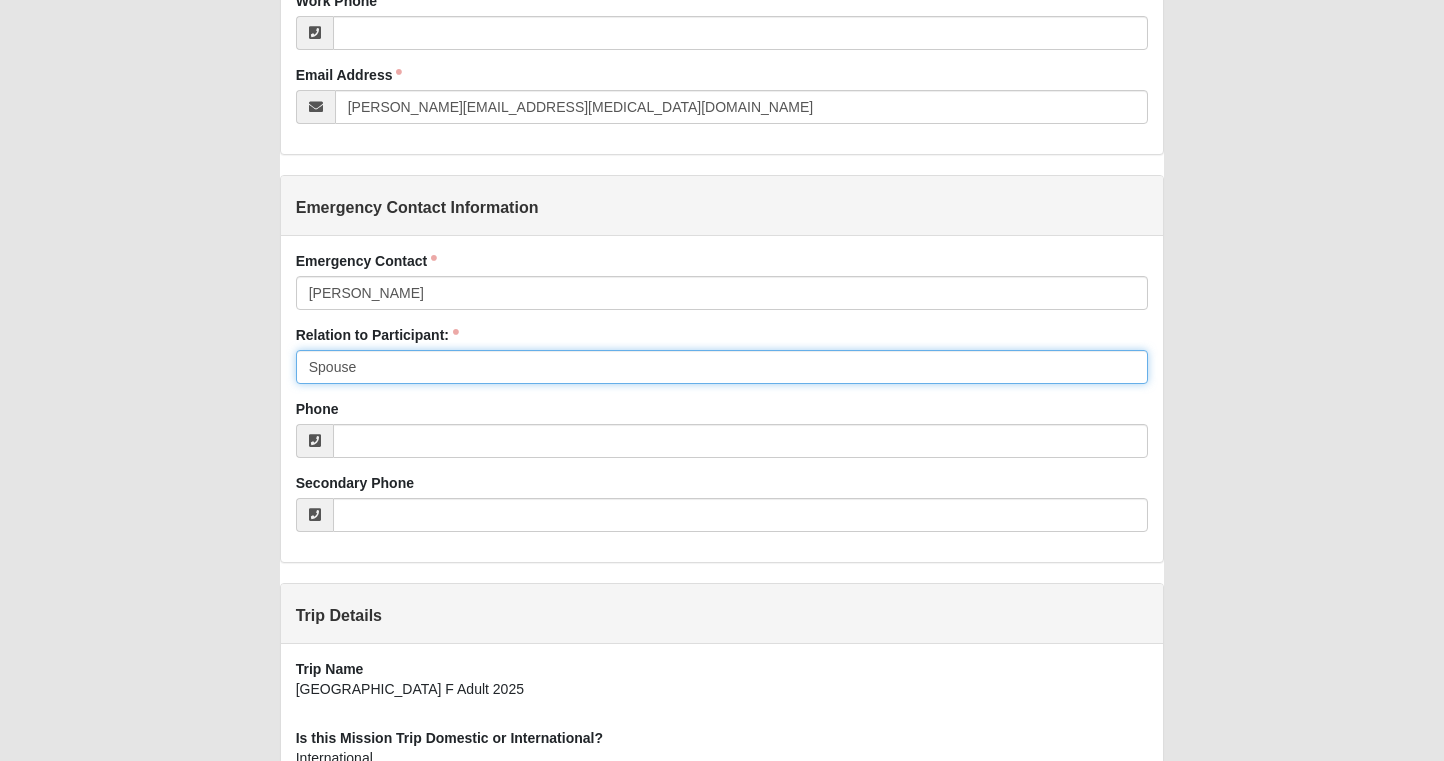 type on "Spouse" 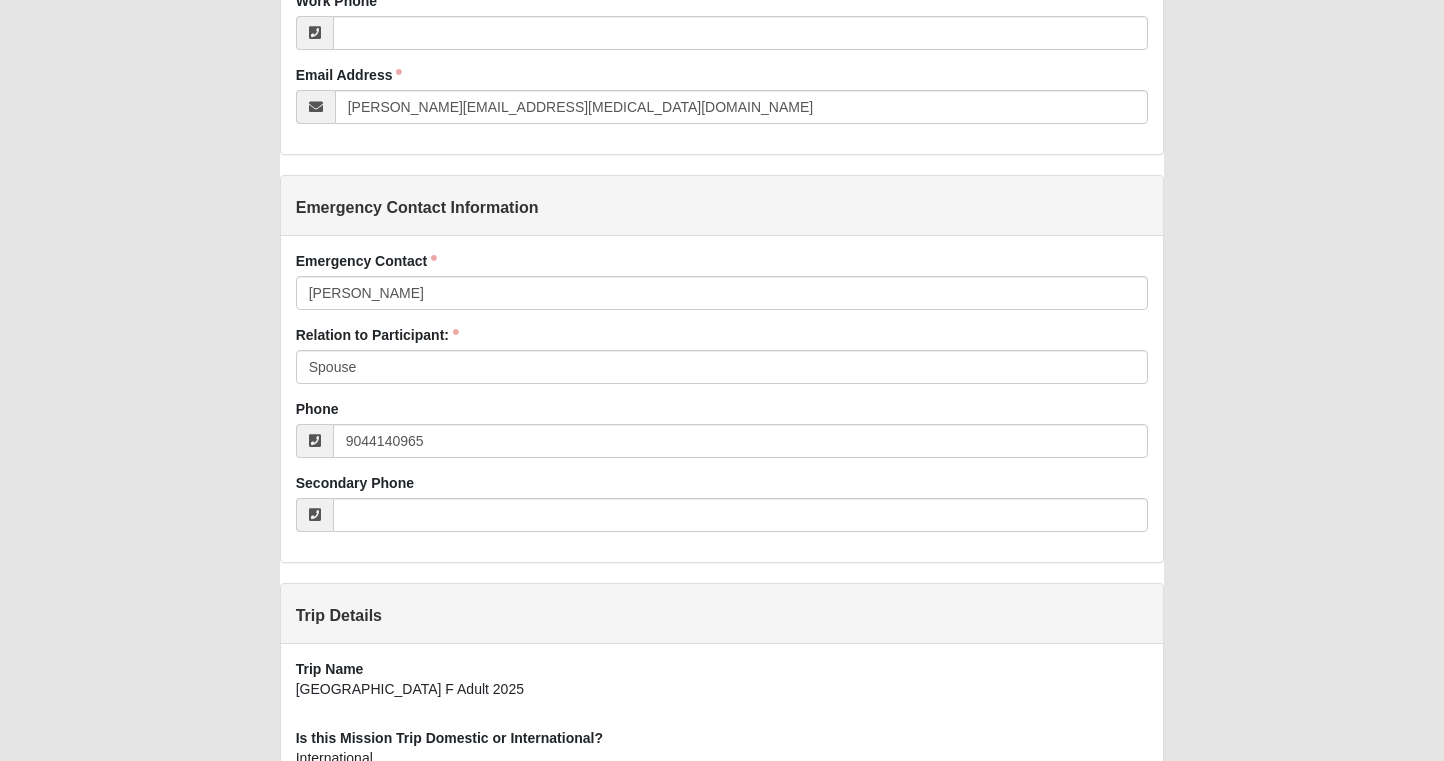 type on "[PHONE_NUMBER]" 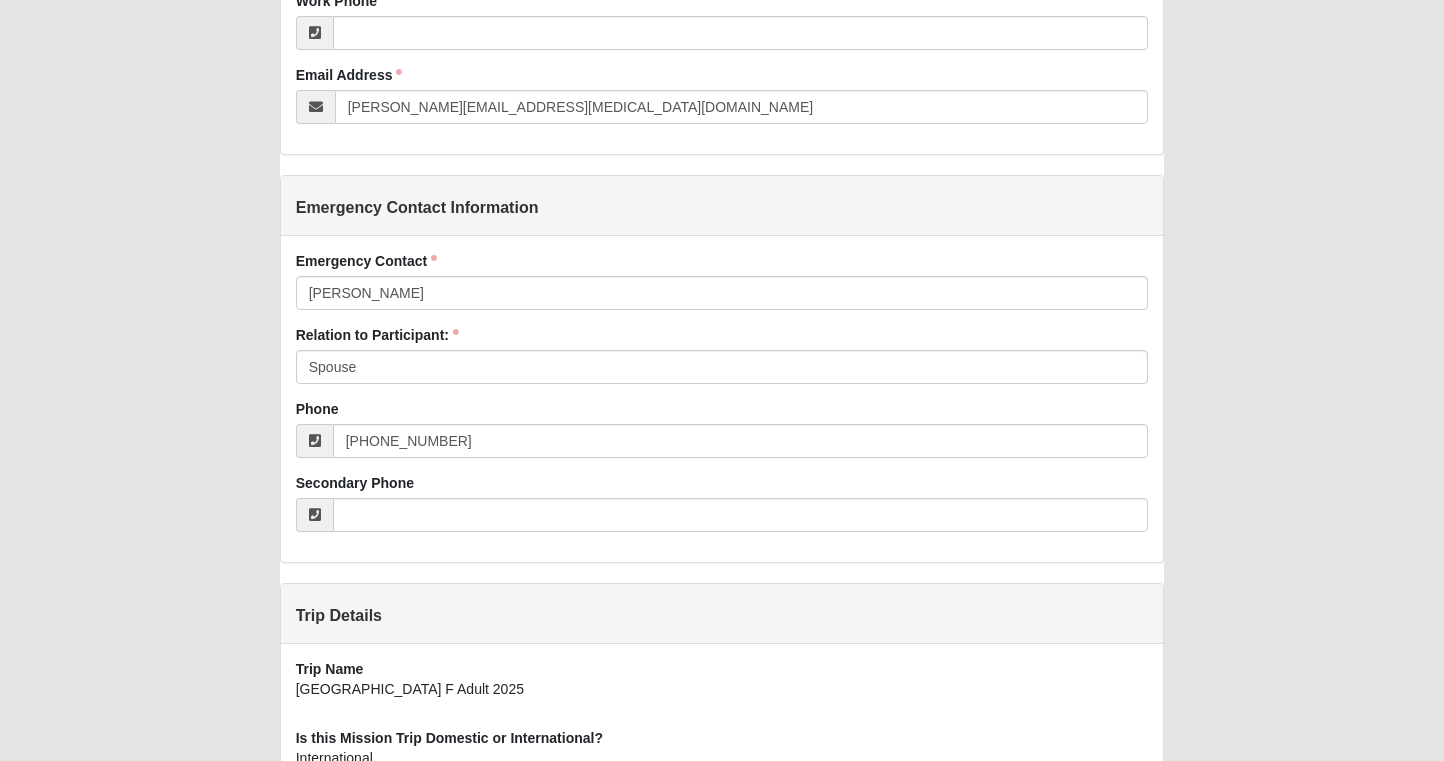 click on "Short Term Mission Participant Agreement Digital Signature Document for Alan Crutchfield
Participant Information
First Name
Alan
Middle Name
Last Name
Crutchfield
Date of Birth
2/16/1984
Date of Birth is required.
Home Address
Countries
United States
------------------------
Afghanistan
Aland Islands
Albania
Algeria
American Samoa
Andorra
Angola
Anguilla
Antarctica
Antigua and Barbuda
Argentina" at bounding box center [722, 99] 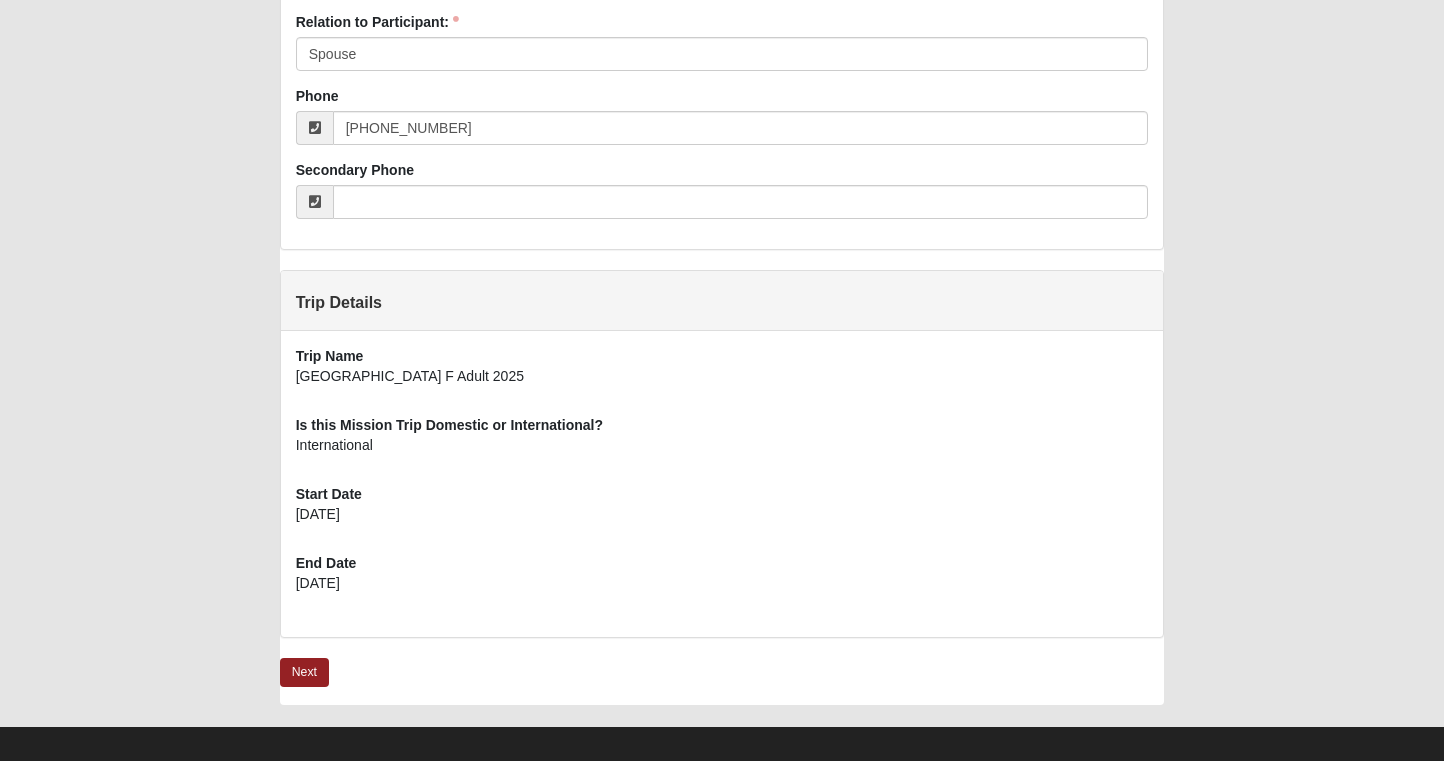 scroll, scrollTop: 1194, scrollLeft: 0, axis: vertical 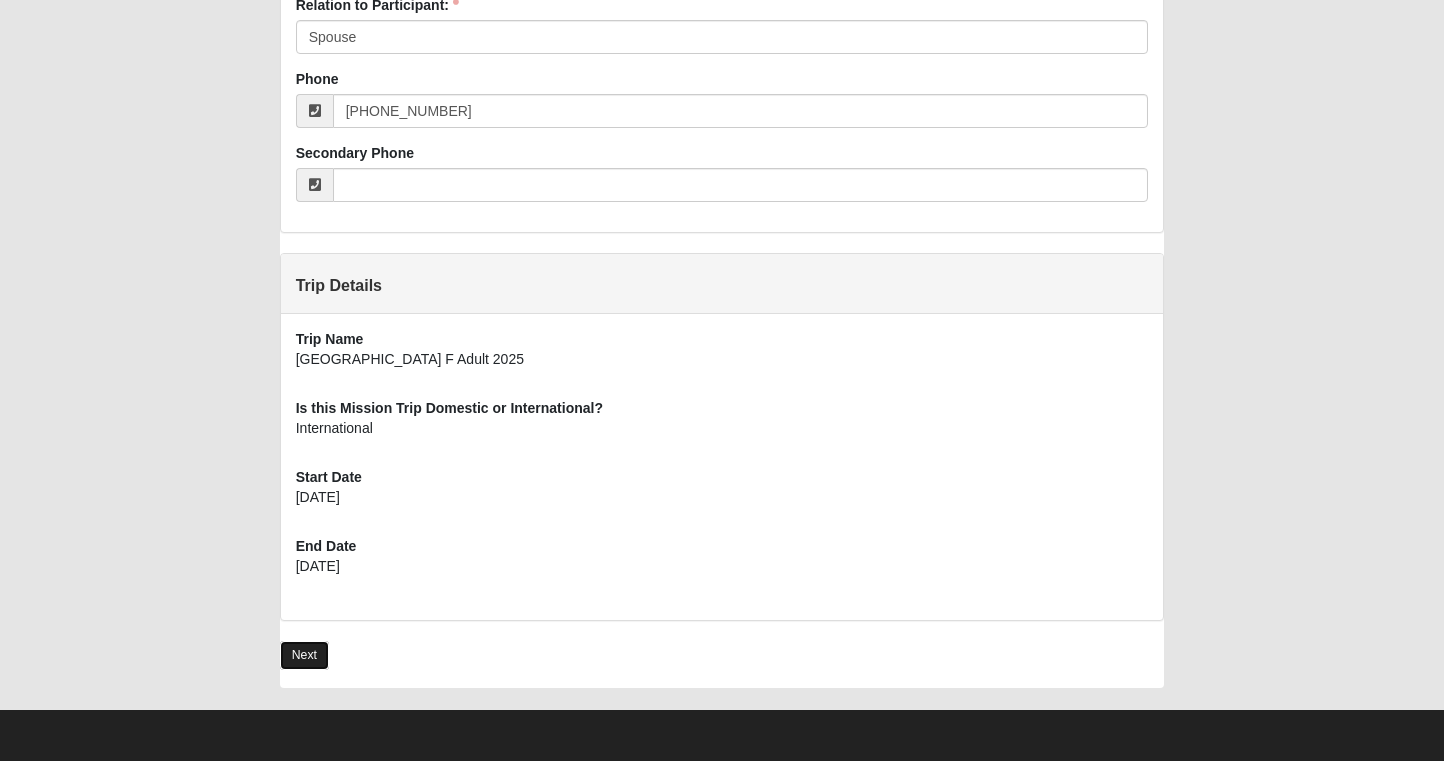 click on "Next" at bounding box center (304, 655) 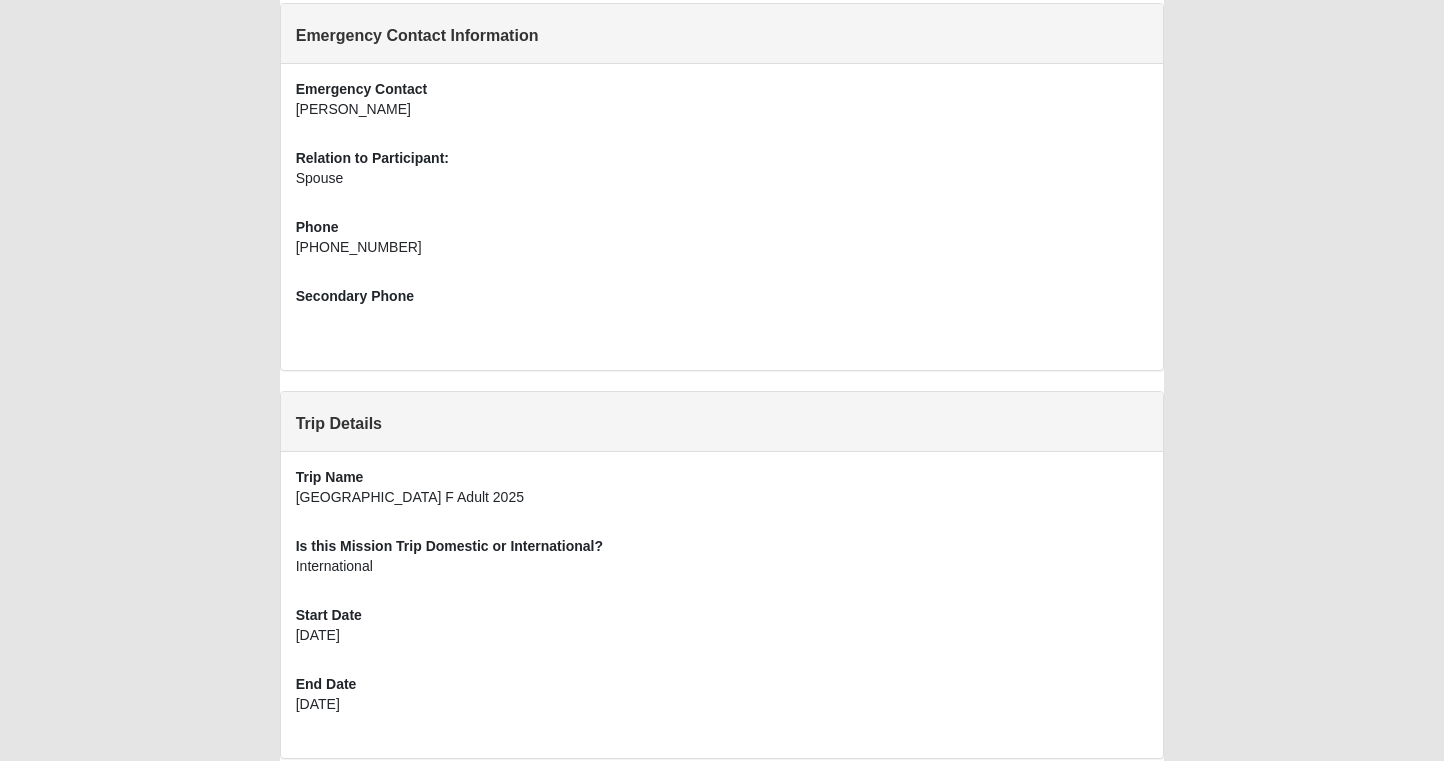 scroll, scrollTop: 984, scrollLeft: 0, axis: vertical 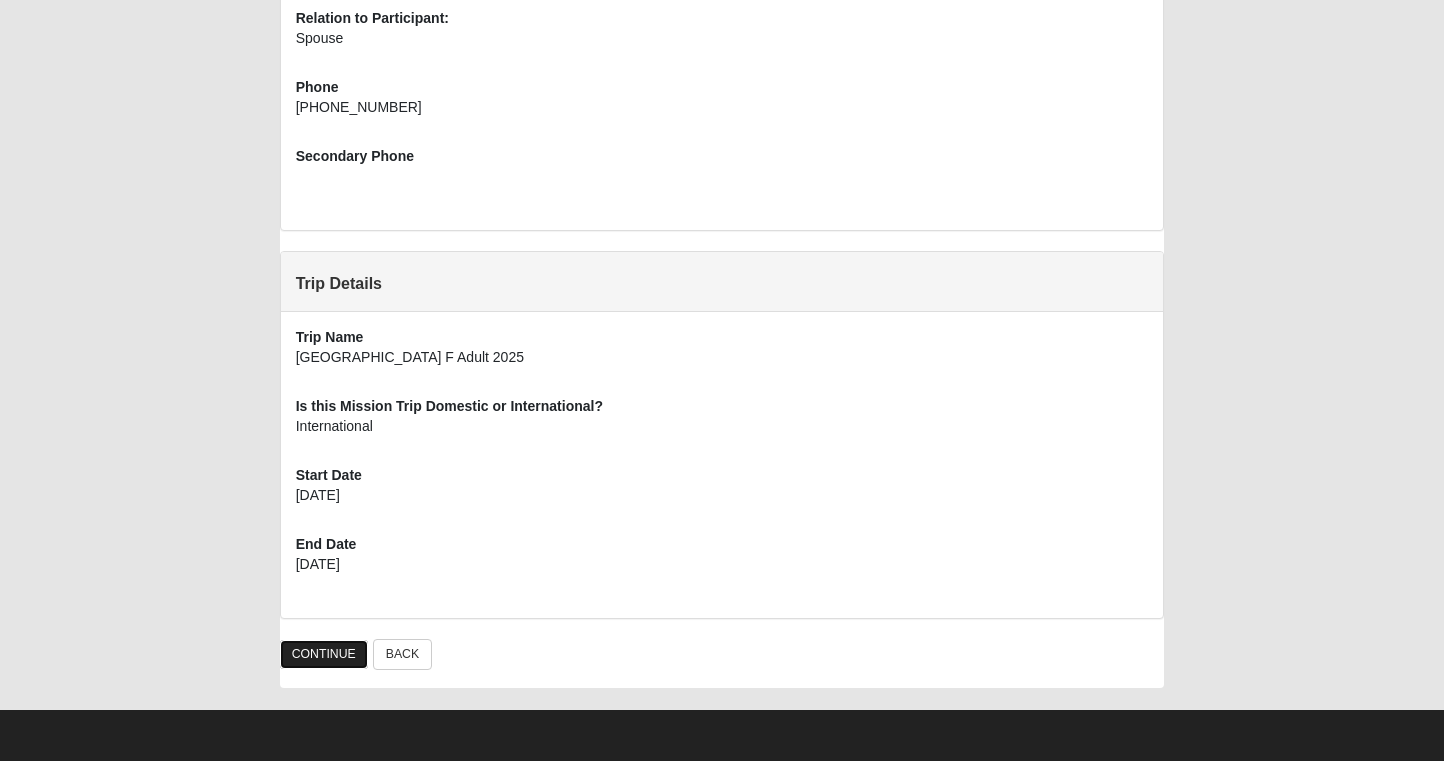 click on "CONTINUE" at bounding box center (324, 654) 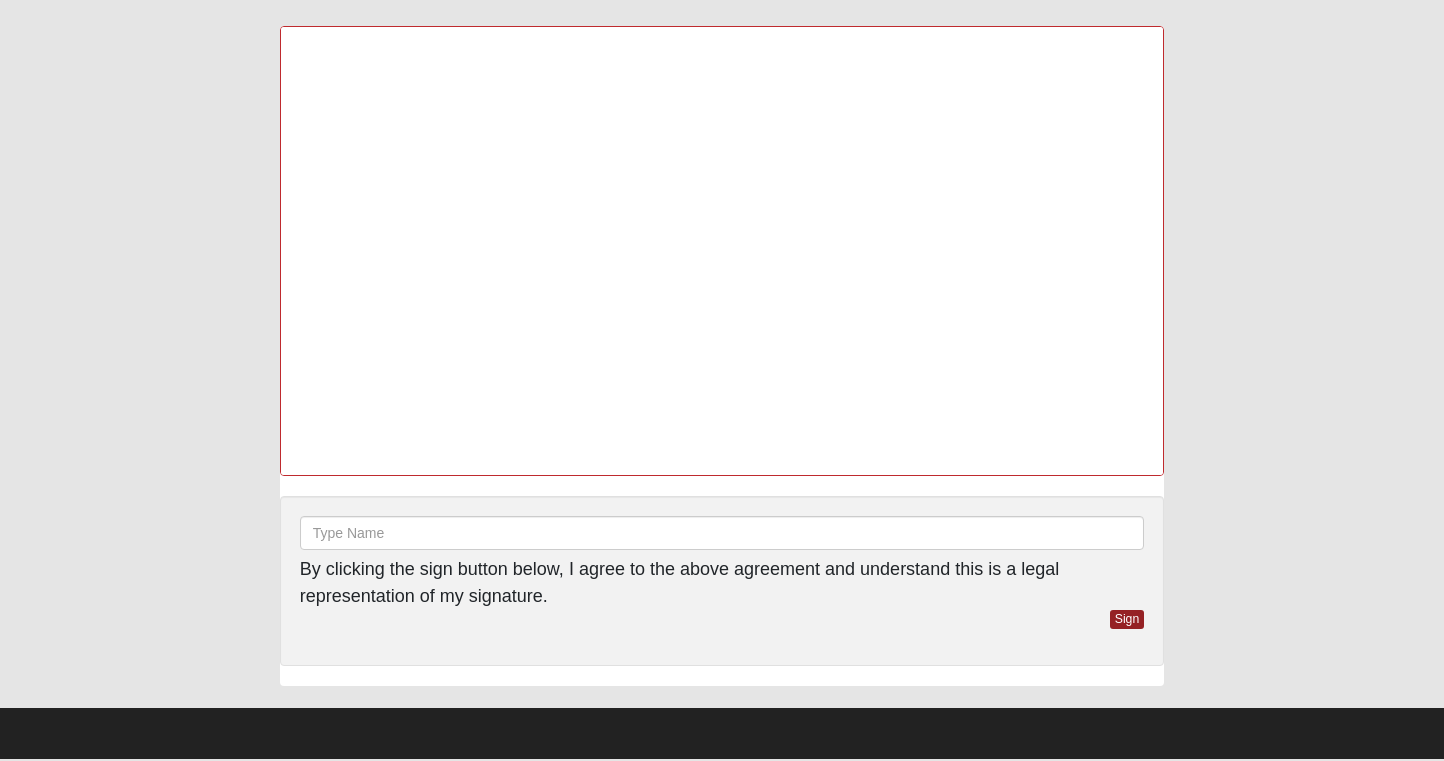 scroll, scrollTop: 0, scrollLeft: 0, axis: both 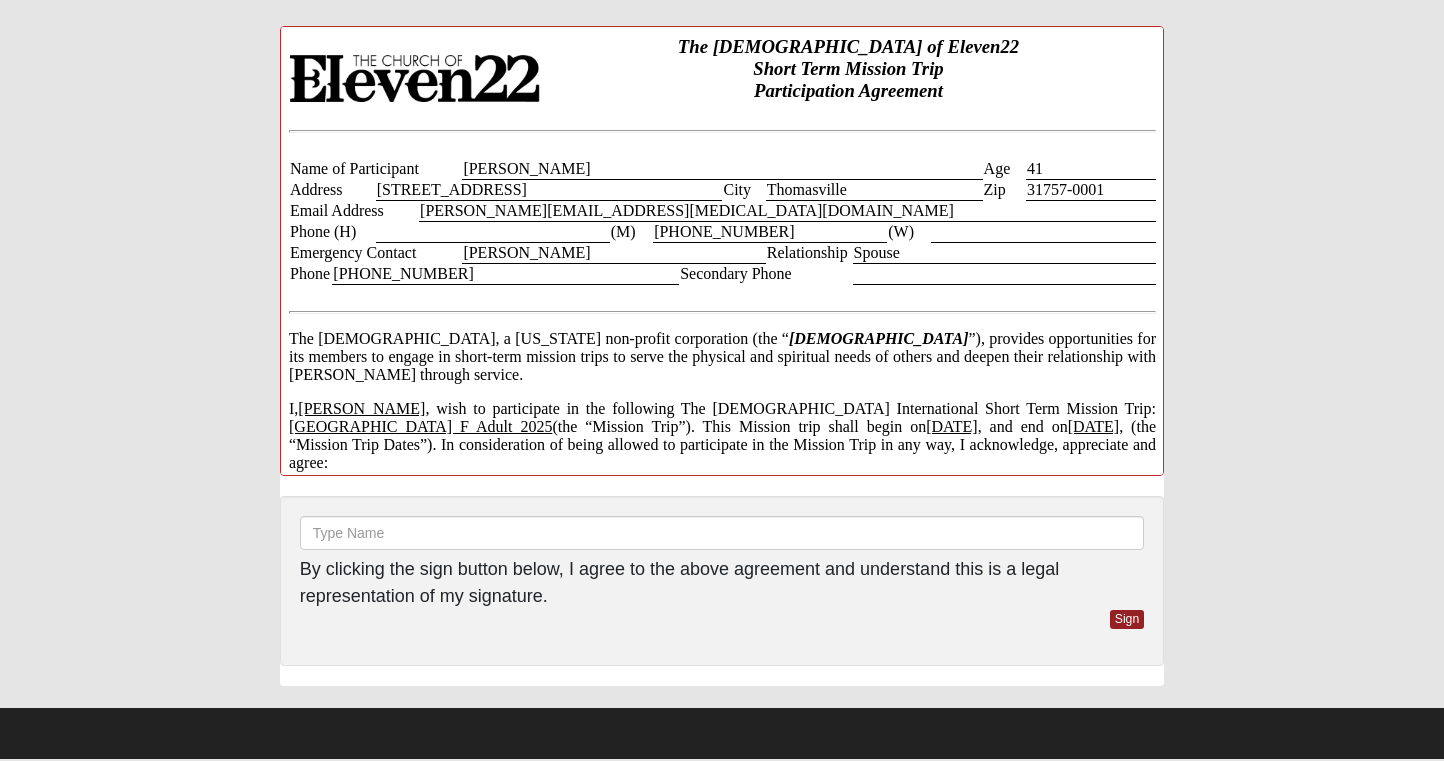 click on "Alan Crutchfield" at bounding box center [721, 169] 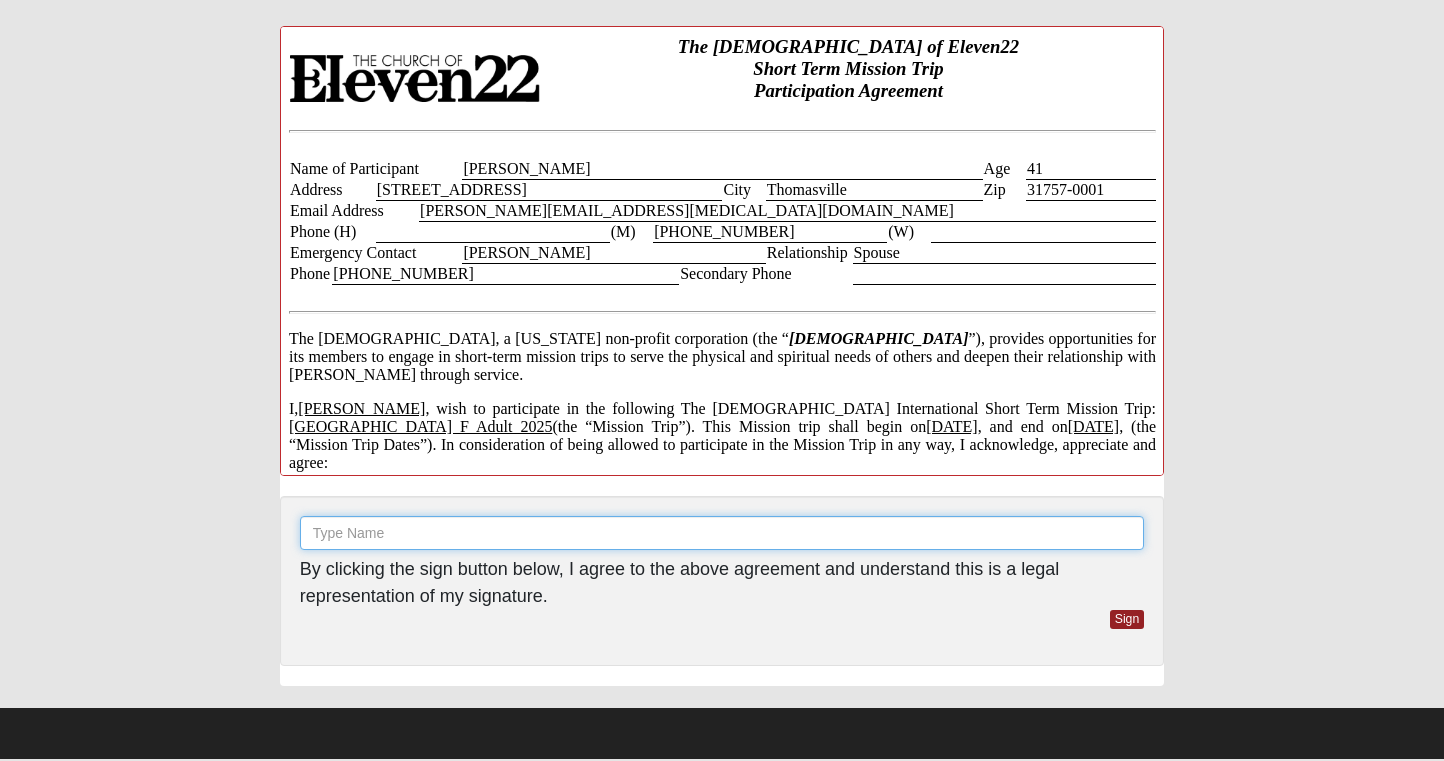 click at bounding box center (722, 533) 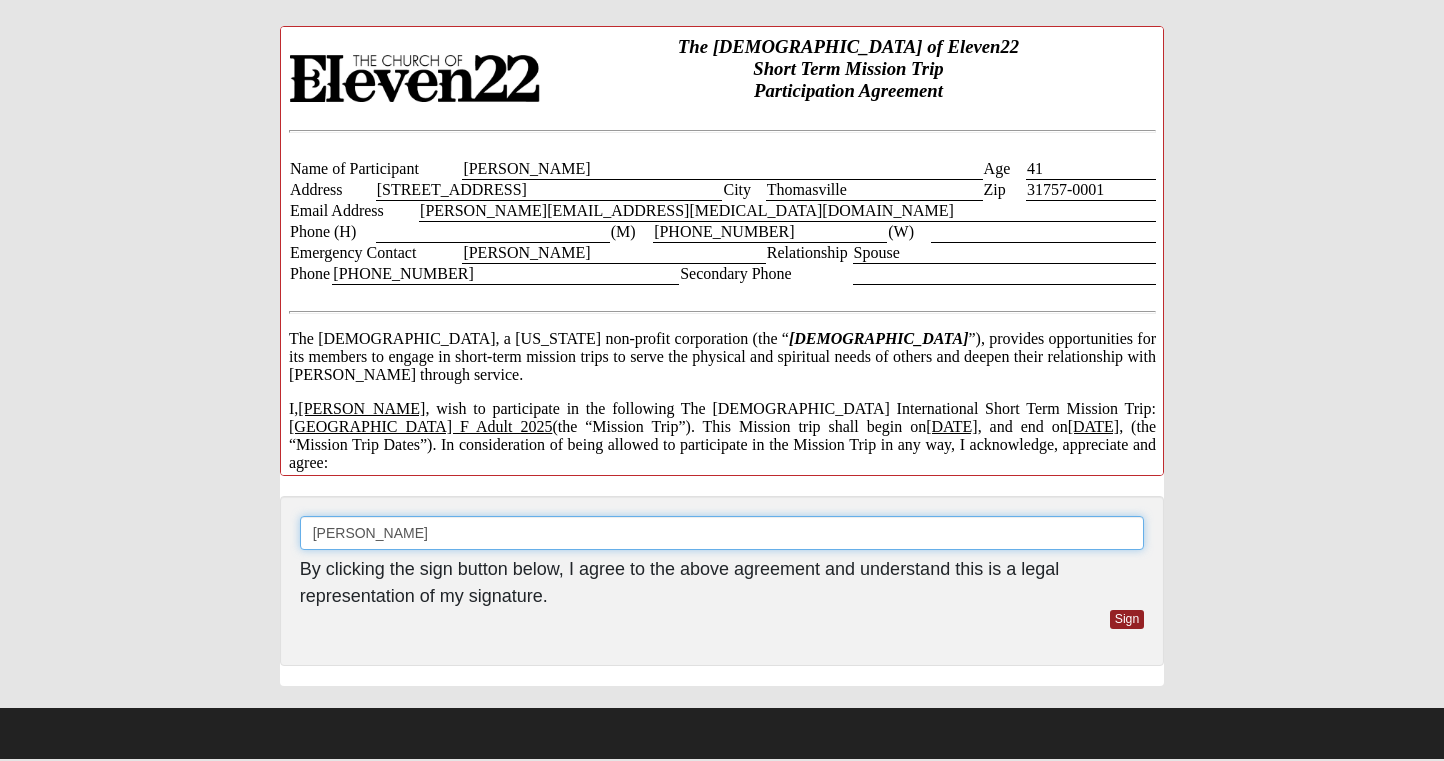 type on "Alan Crutchfield" 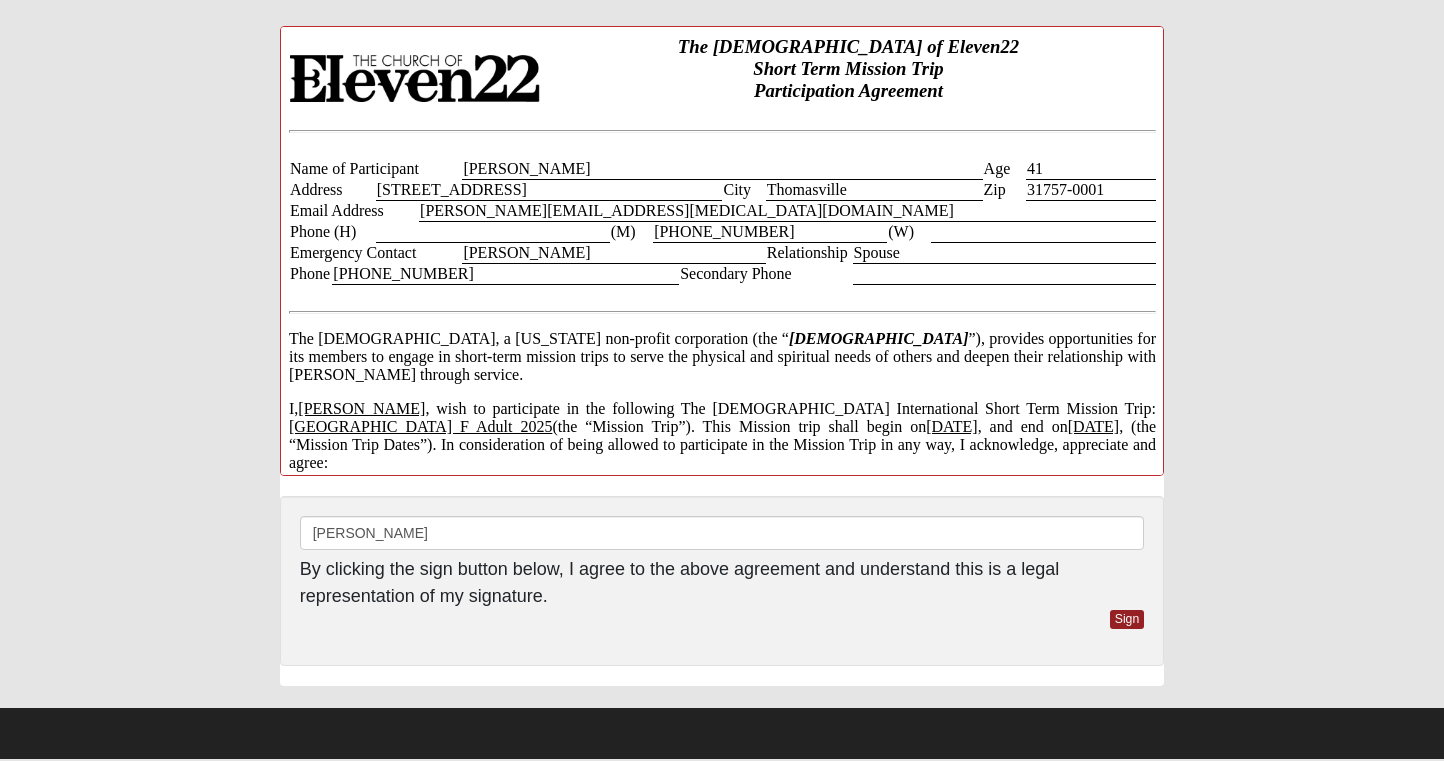 click on "Please enter a signature
Alan Crutchfield
By clicking the sign button below, I agree to the above agreement and understand this is a legal representation of my signature.
Sign" at bounding box center [722, 581] 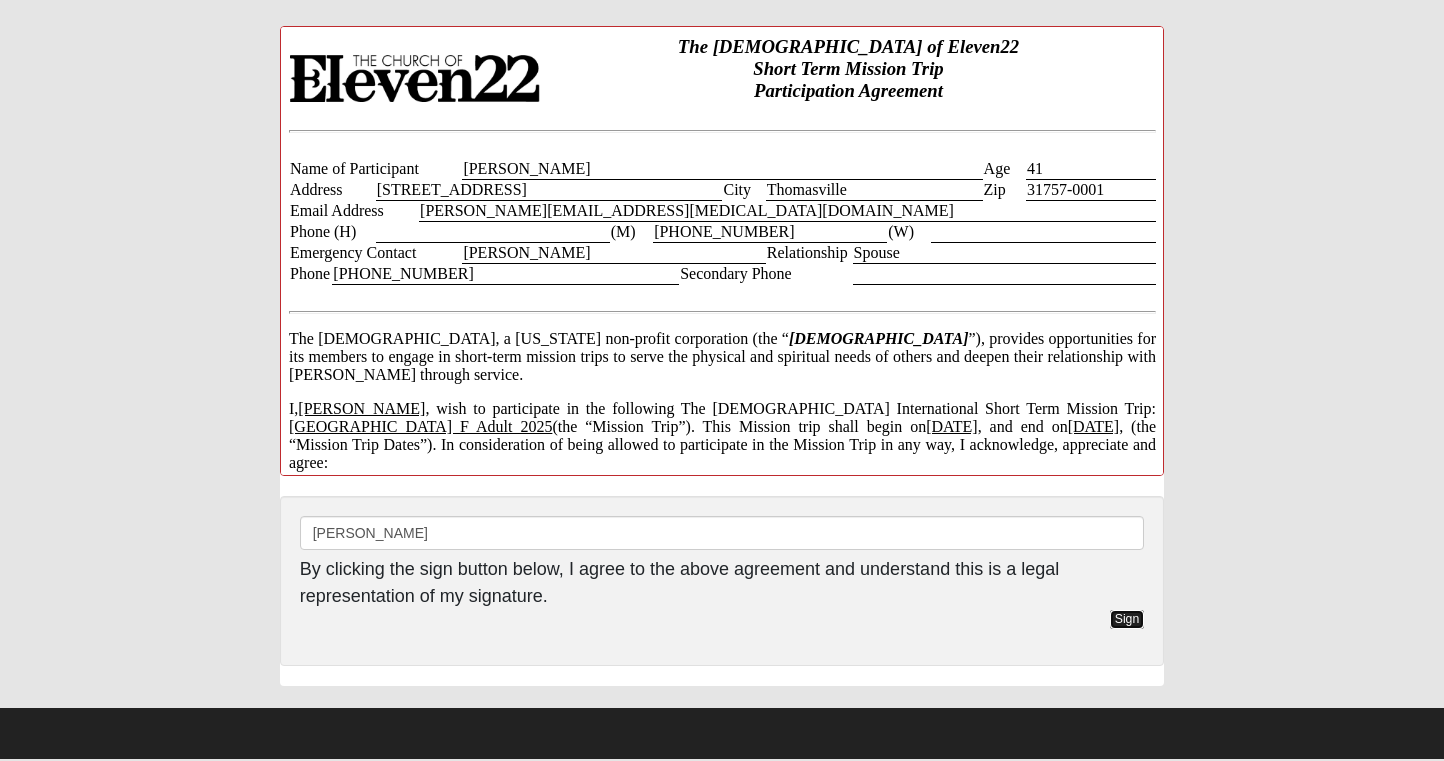 click on "Sign" at bounding box center [1127, 619] 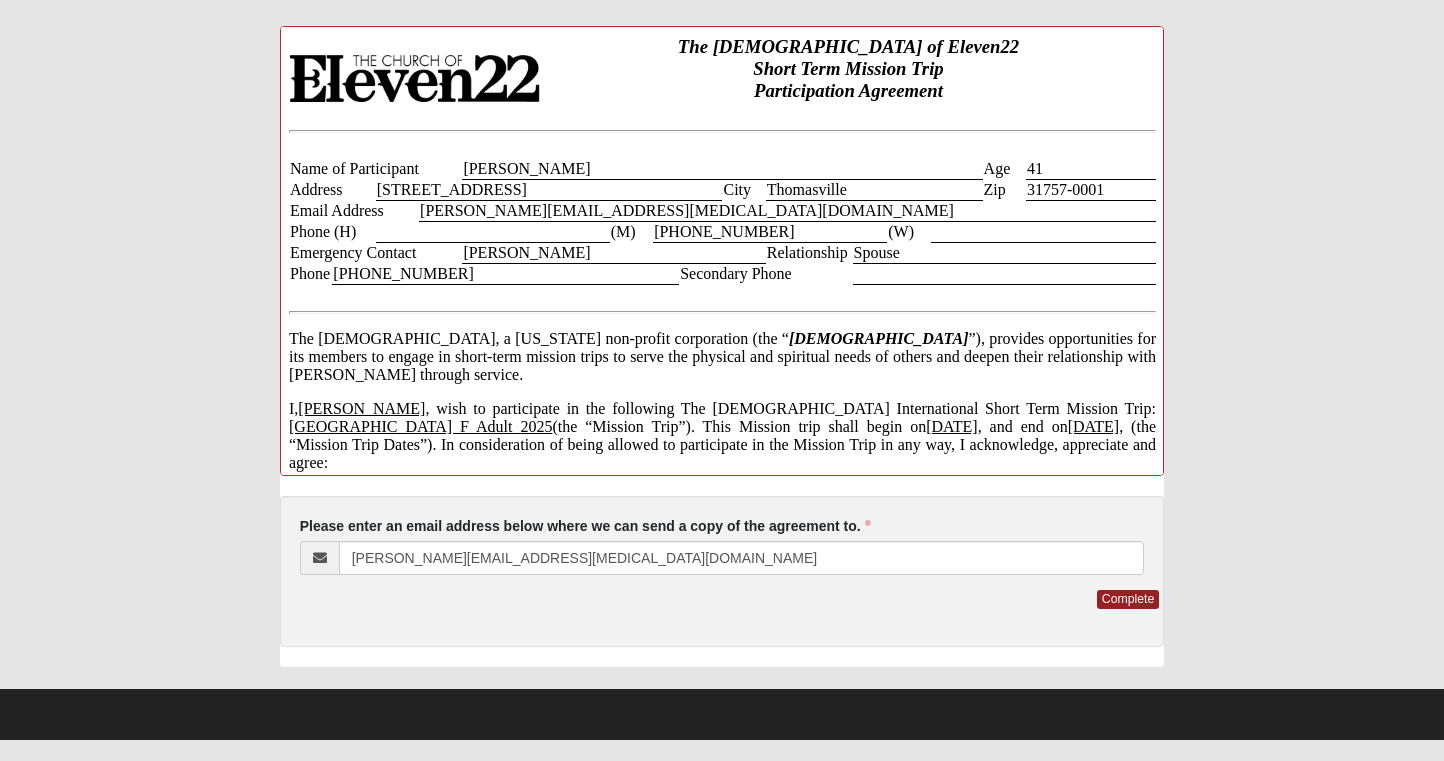scroll, scrollTop: 0, scrollLeft: 0, axis: both 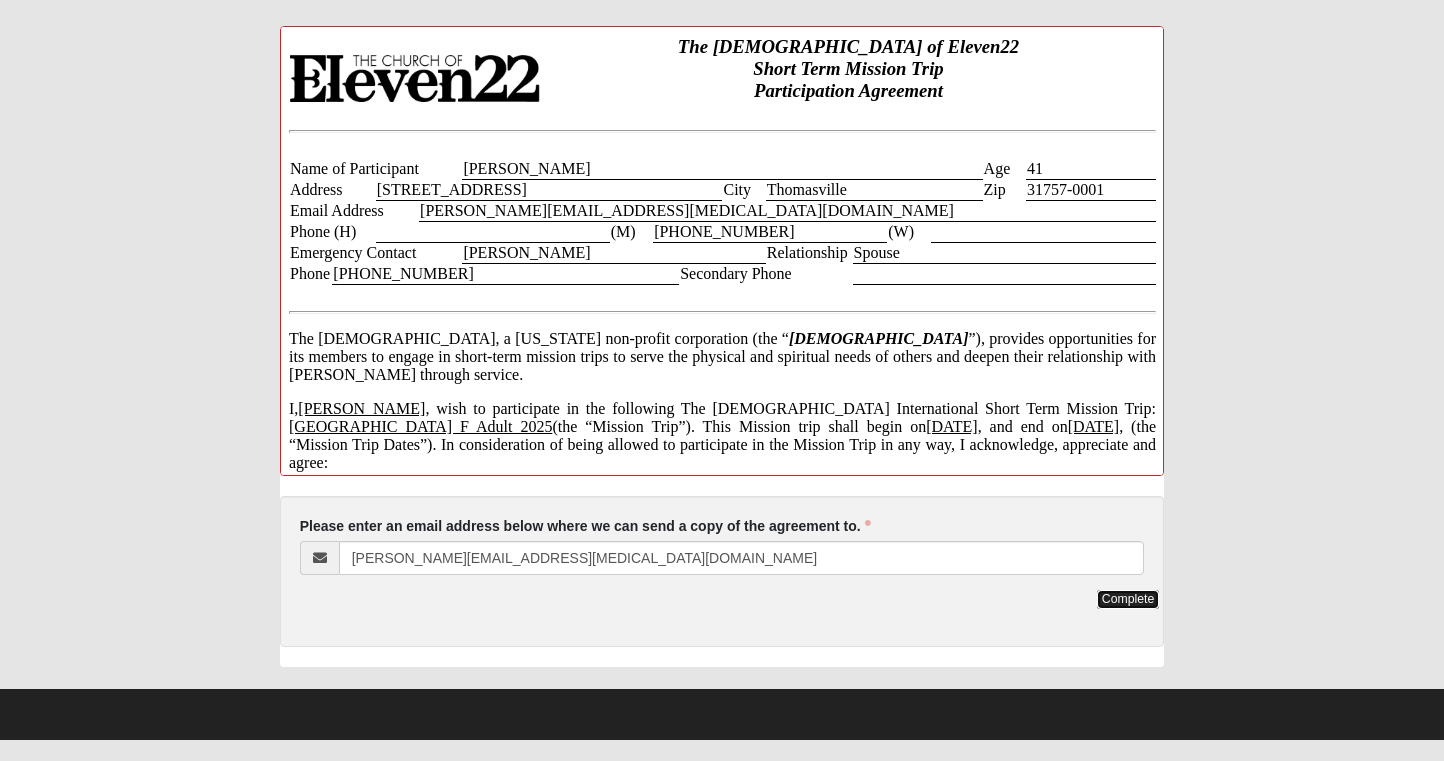click on "Complete" at bounding box center [1128, 599] 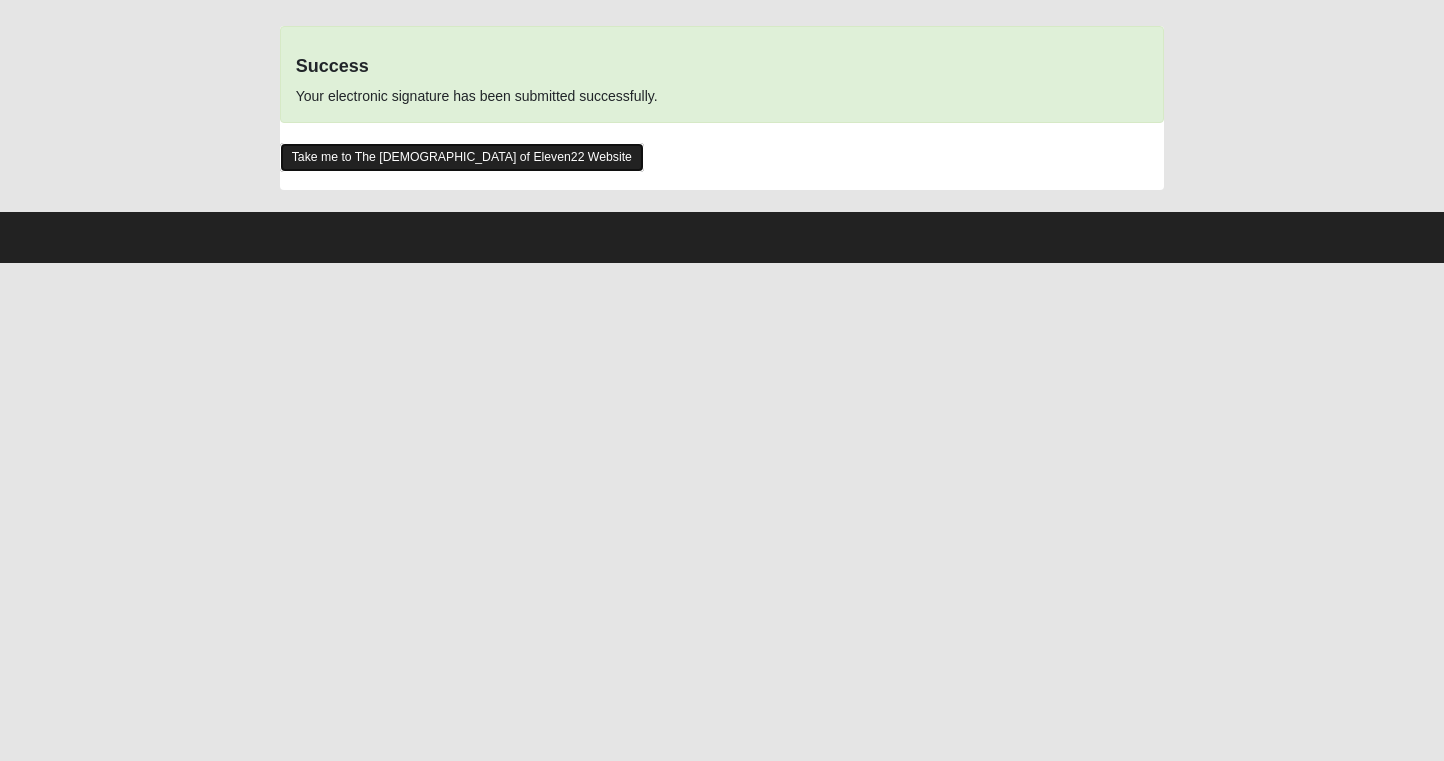 click on "Take me to The Church of Eleven22 Website" at bounding box center (462, 157) 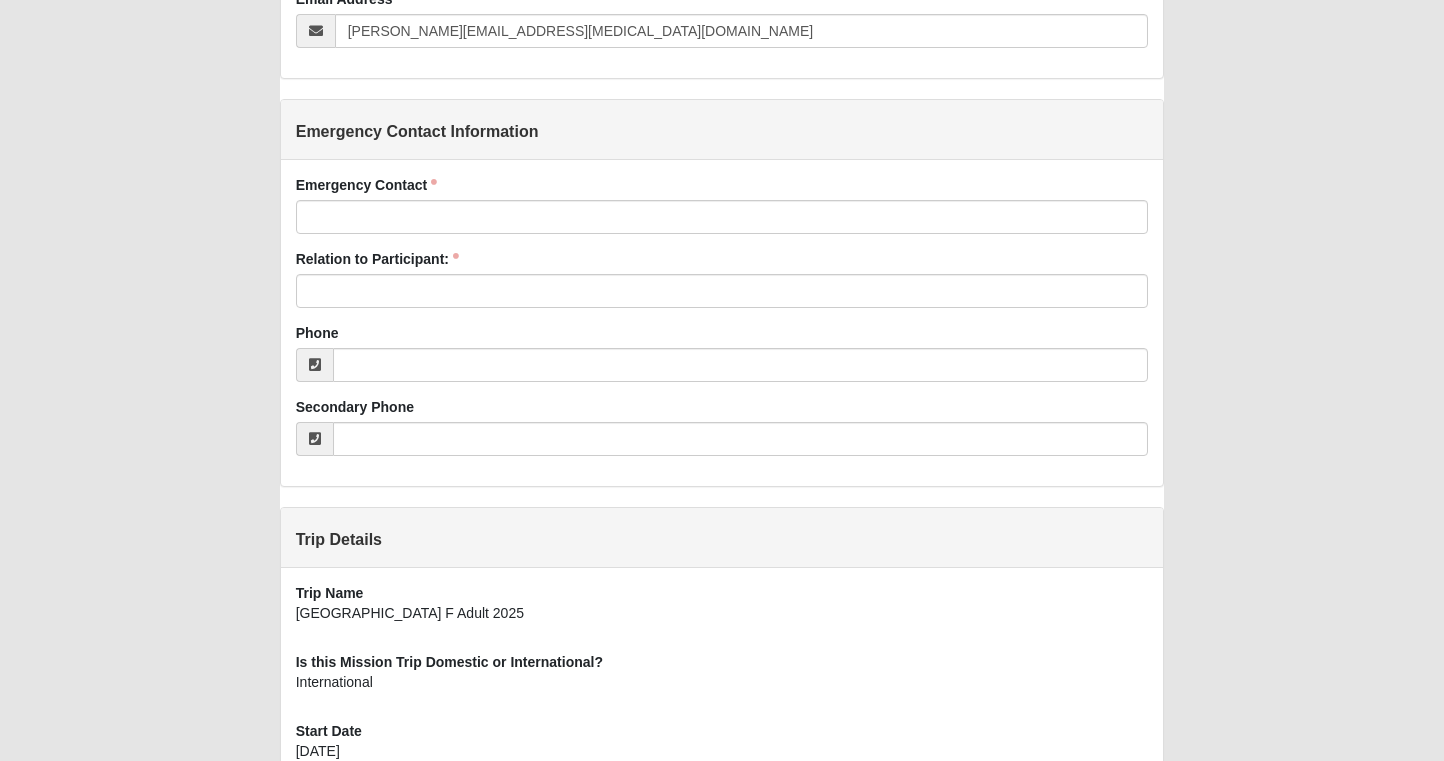 scroll, scrollTop: 941, scrollLeft: 0, axis: vertical 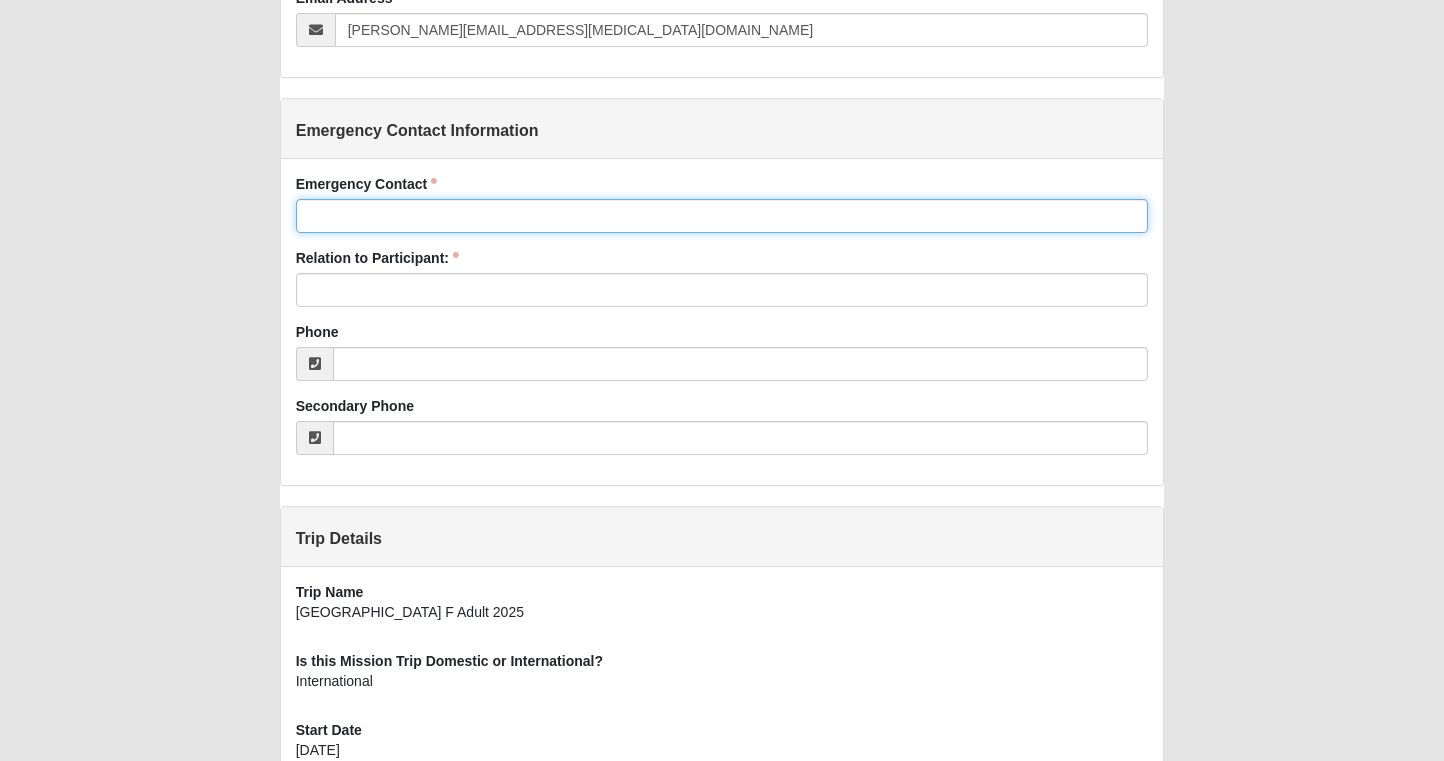 click on "Emergency Contact" at bounding box center (722, 216) 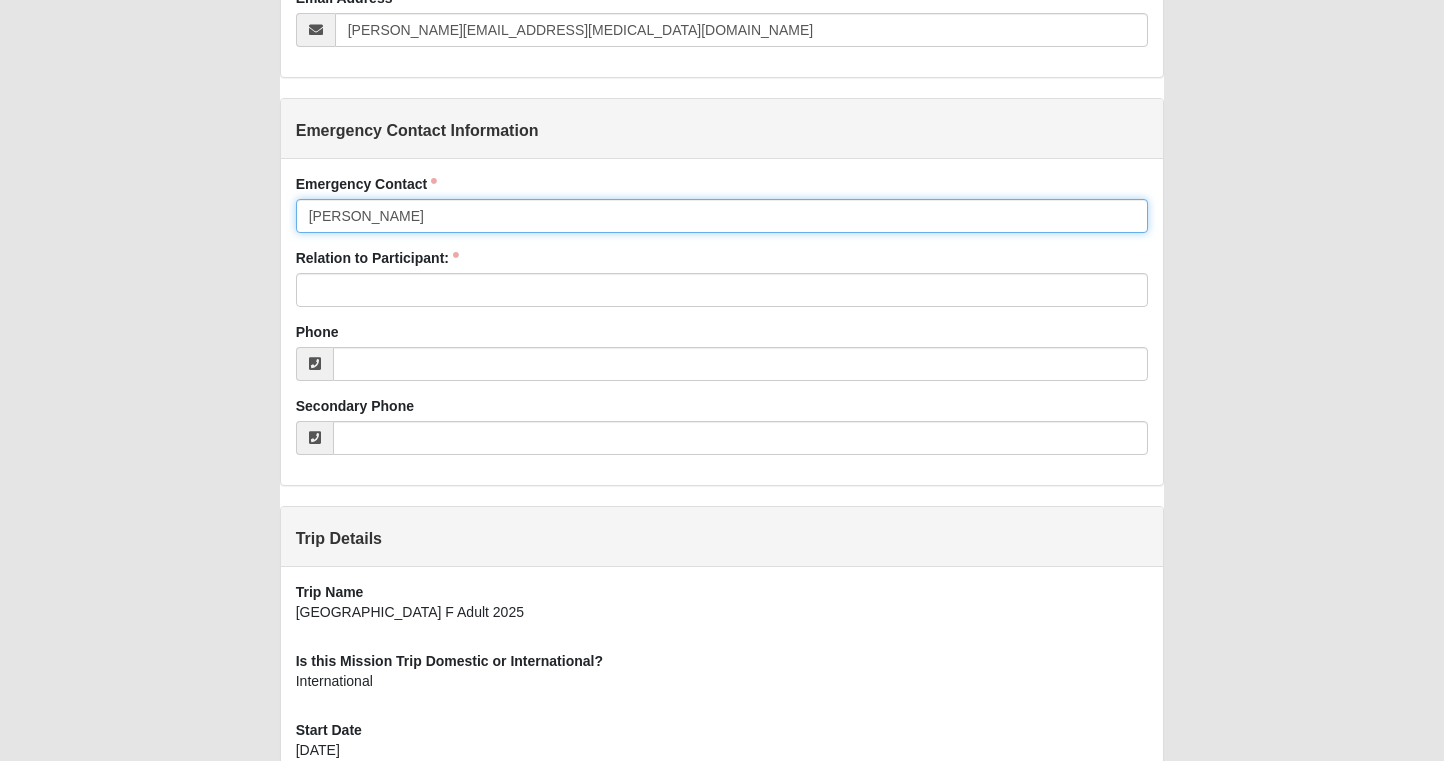 type on "[PERSON_NAME]" 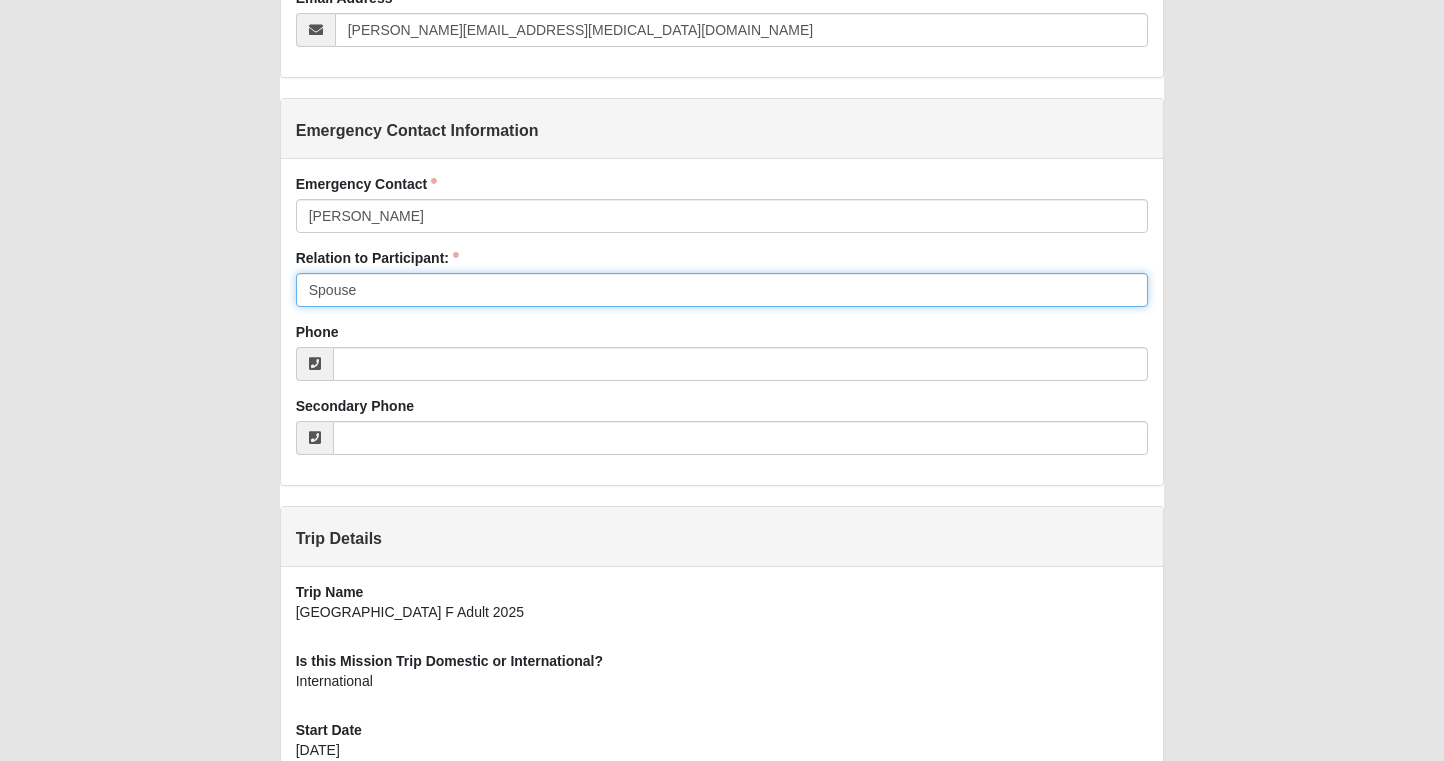 type on "Spouse" 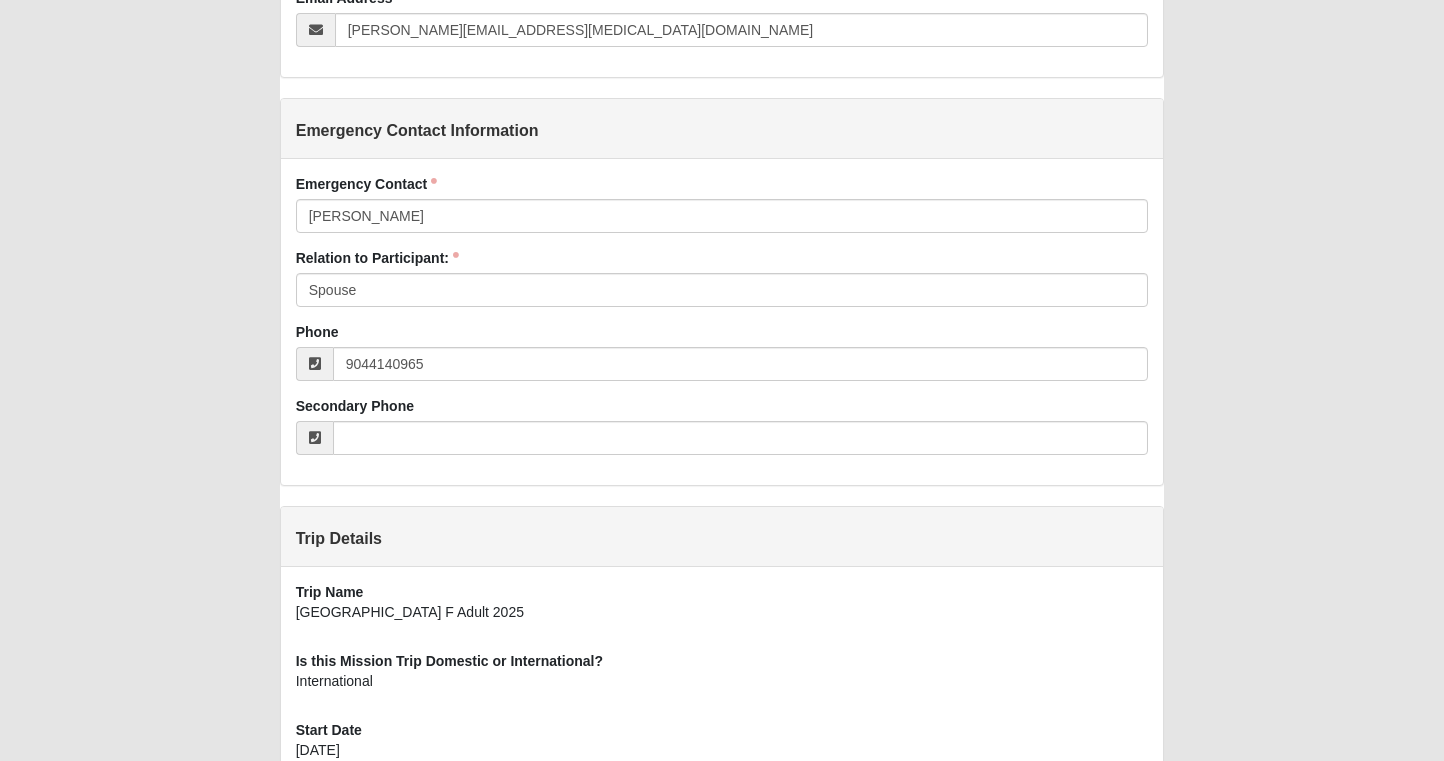 type on "[PHONE_NUMBER]" 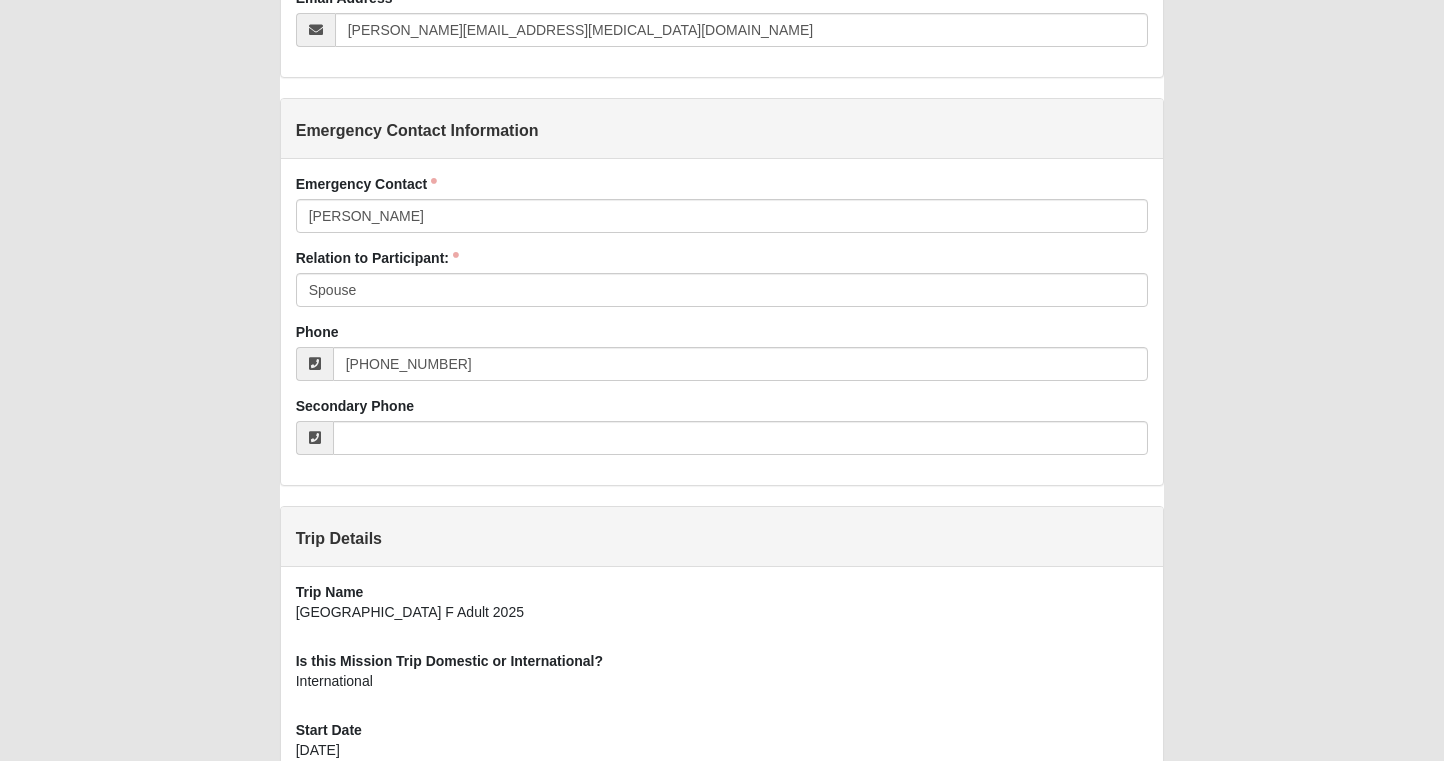 click on "Emergency Contact
Jordan Crutchfield
Emergency Contact is required.
Relation to Participant:
Spouse
Relation to Participant: is required.
Phone
(904) 414-0965
Secondary Phone" at bounding box center (722, 322) 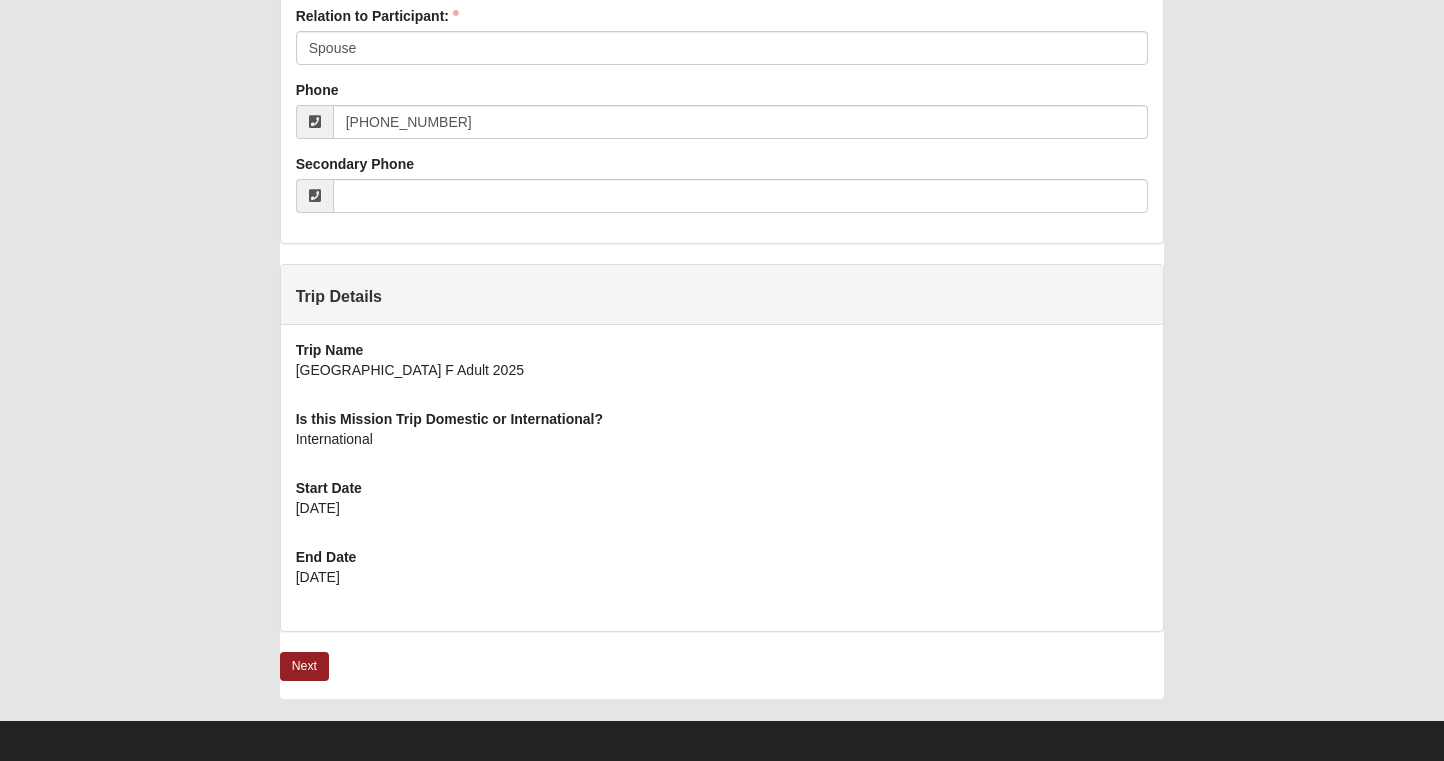 scroll, scrollTop: 1194, scrollLeft: 0, axis: vertical 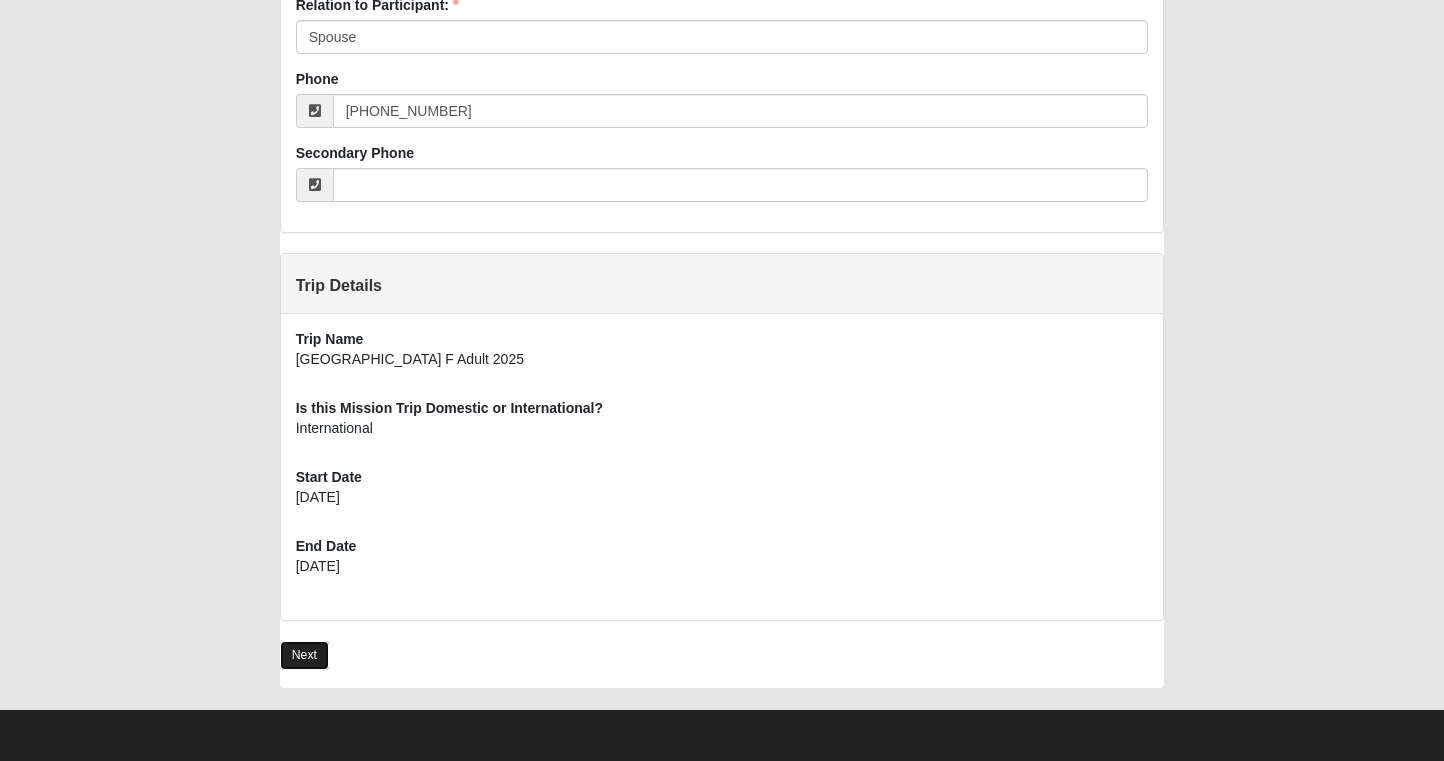 click on "Next" at bounding box center (304, 655) 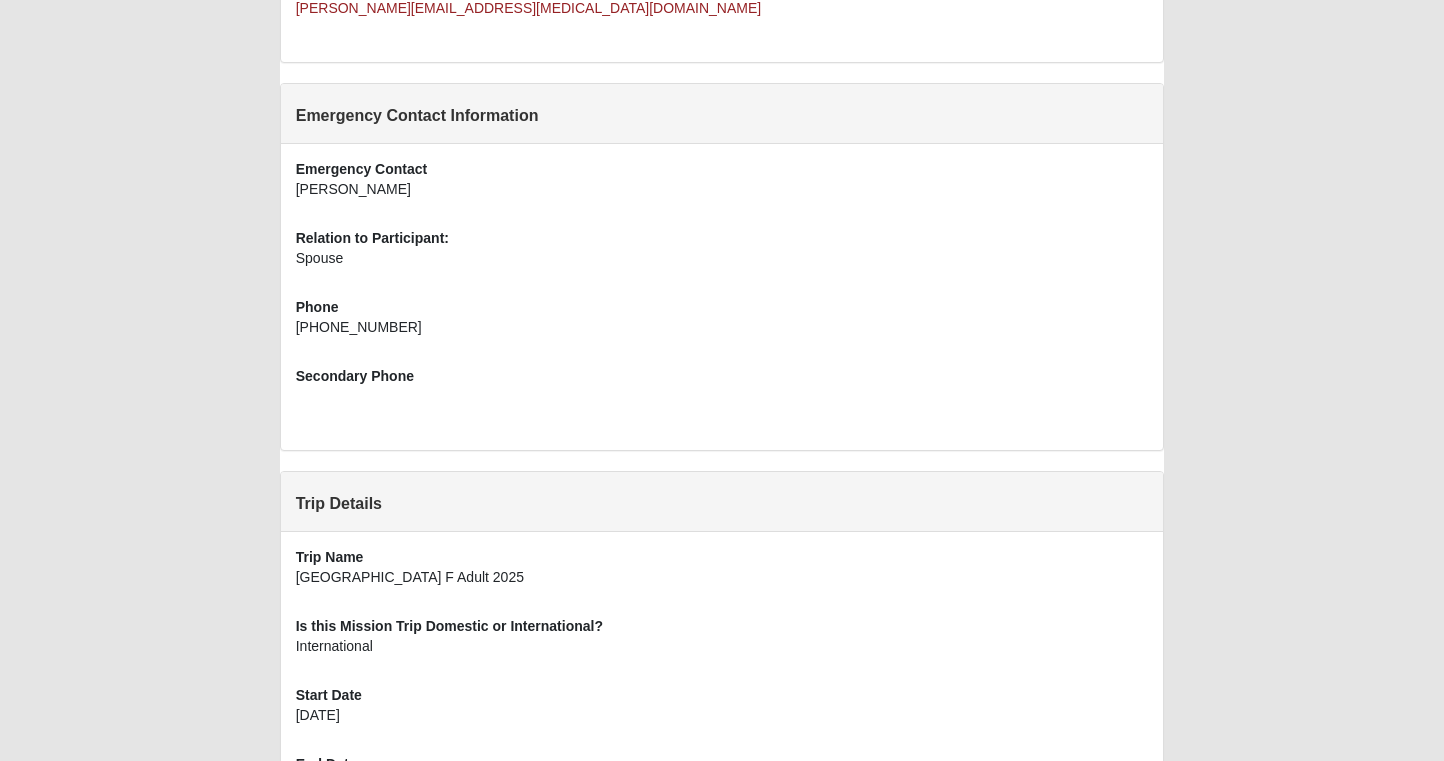 scroll, scrollTop: 984, scrollLeft: 0, axis: vertical 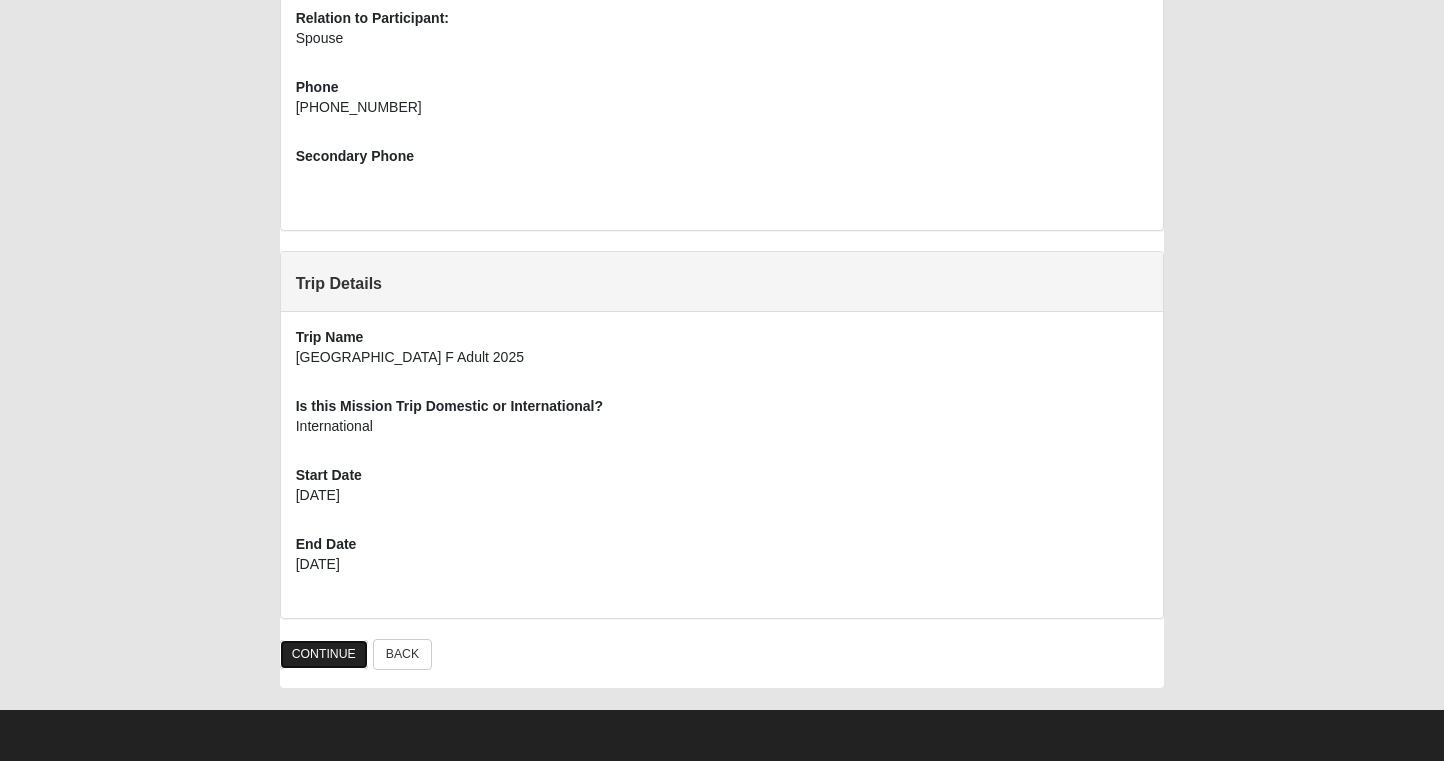 click on "CONTINUE" at bounding box center (324, 654) 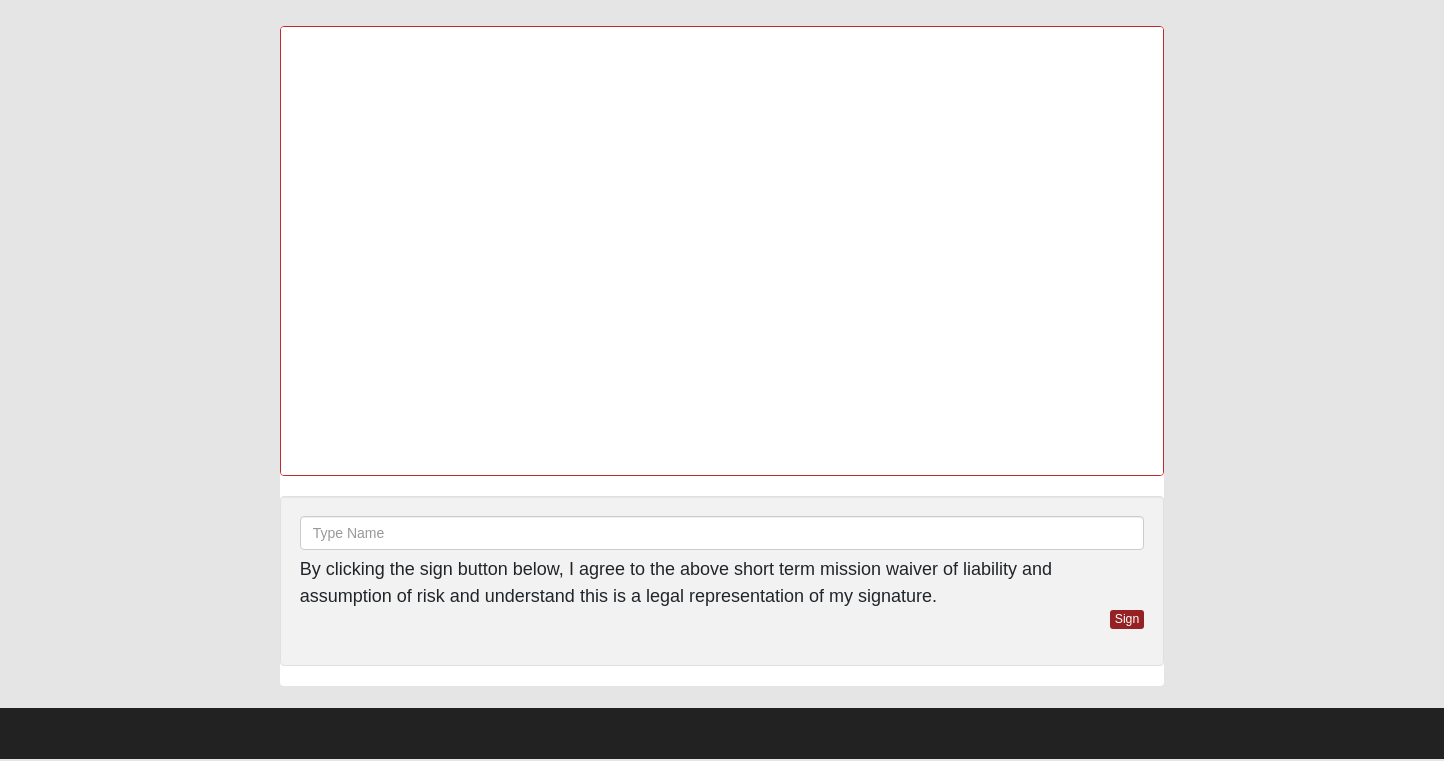 scroll, scrollTop: 0, scrollLeft: 0, axis: both 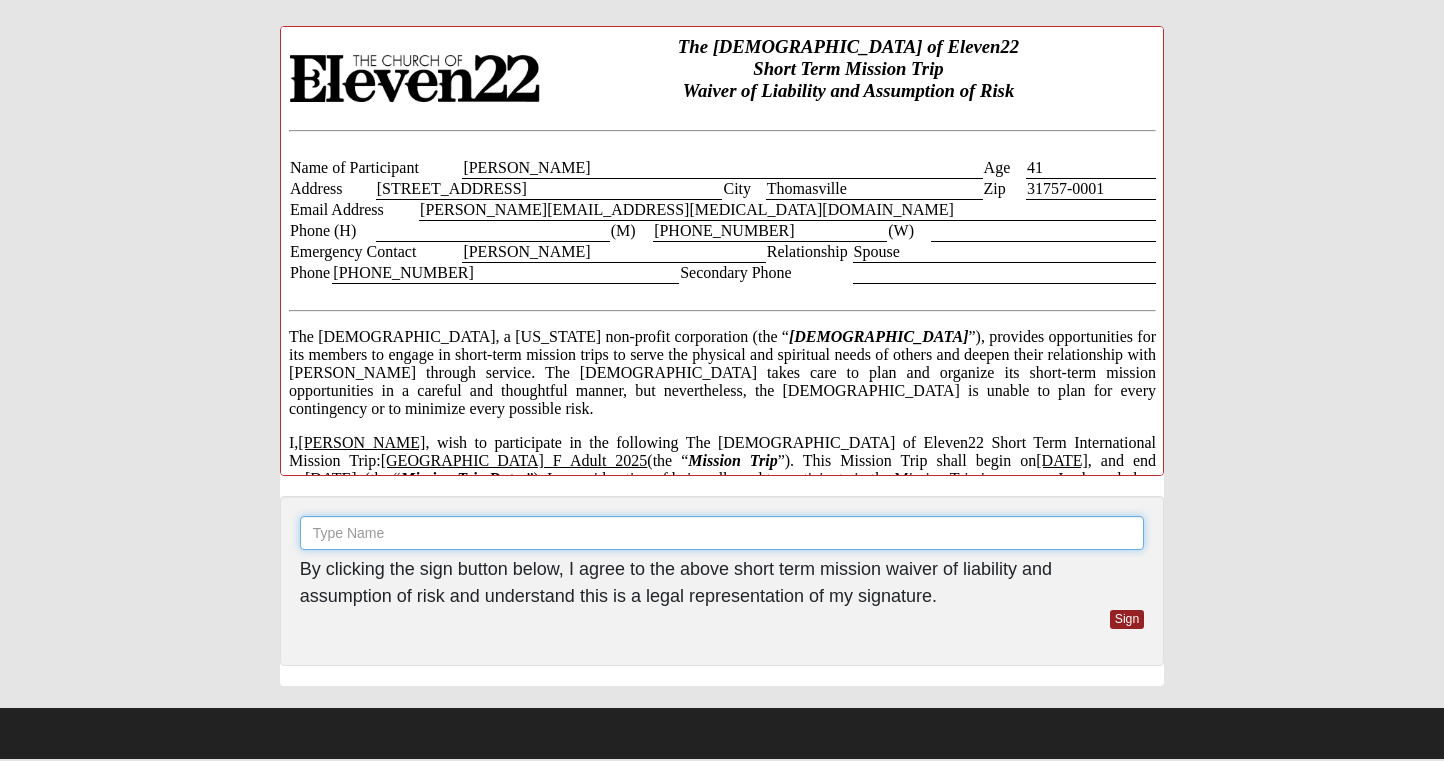 click at bounding box center [722, 533] 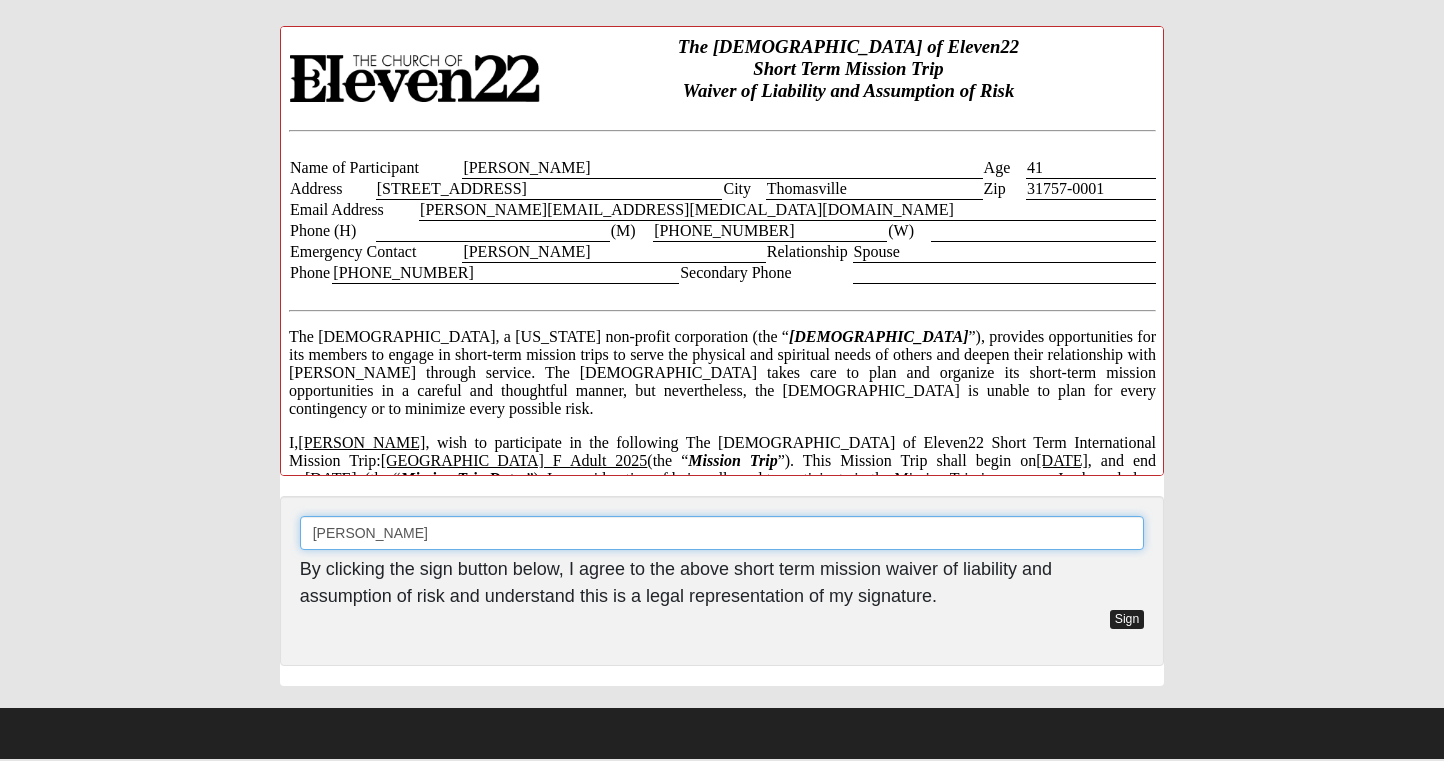 type on "Alan Crutchfield" 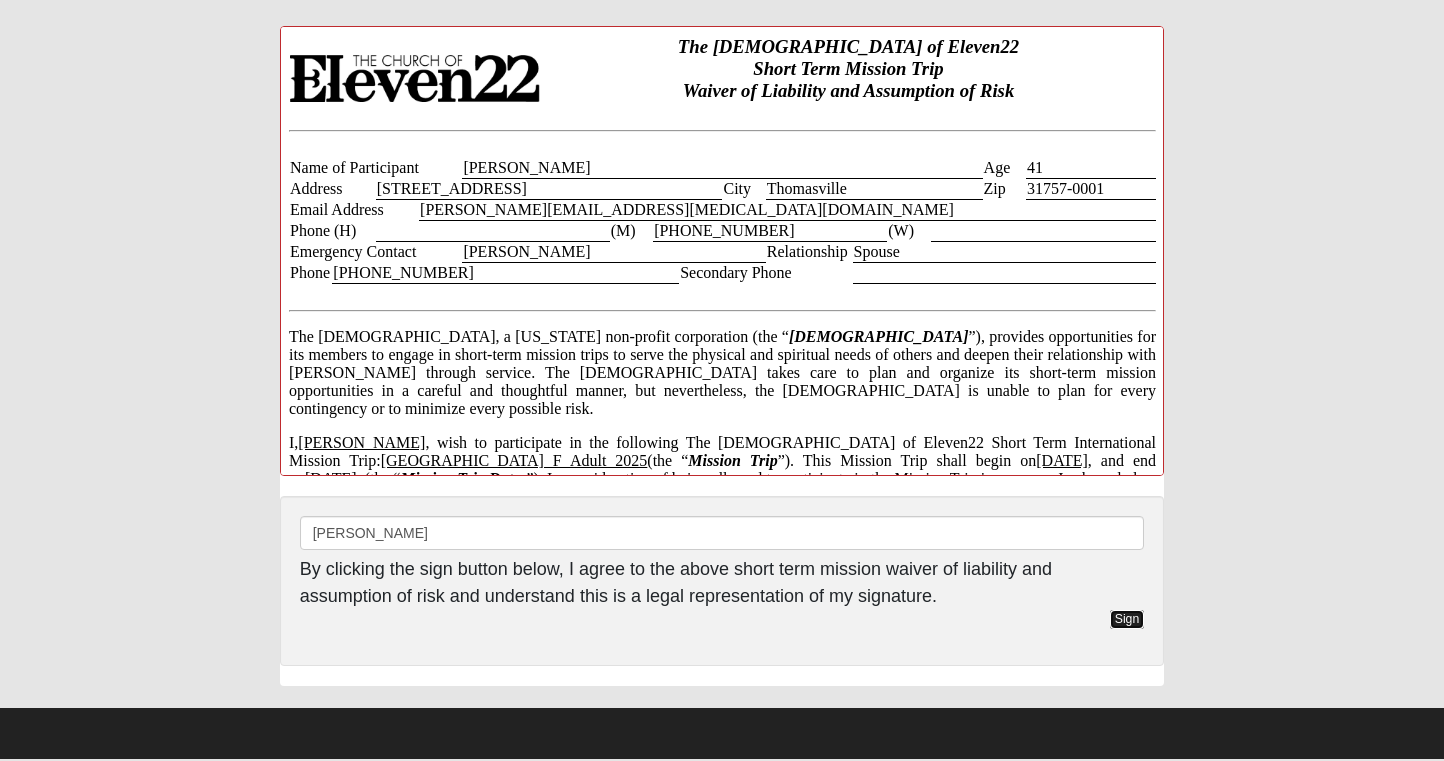 click on "Sign" at bounding box center (1127, 619) 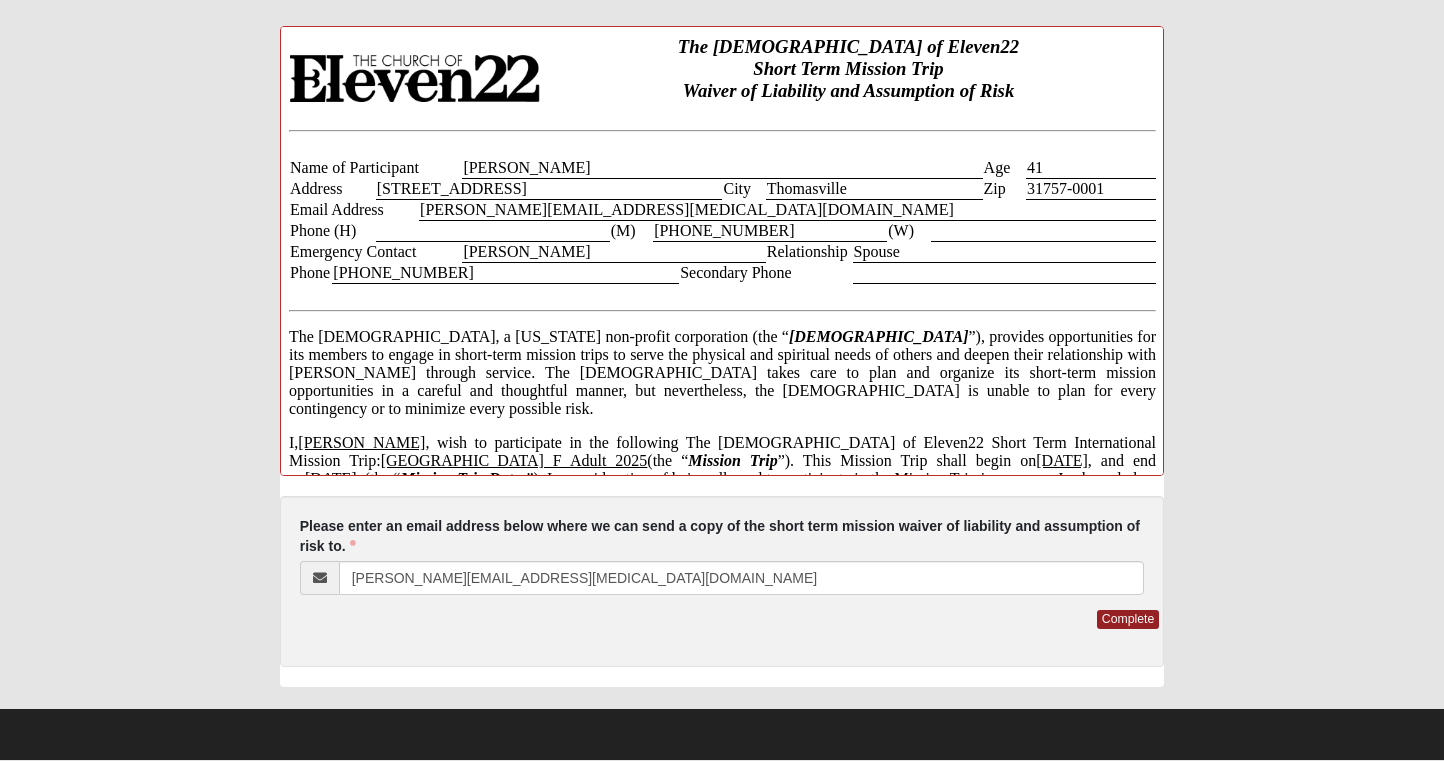 scroll, scrollTop: 0, scrollLeft: 0, axis: both 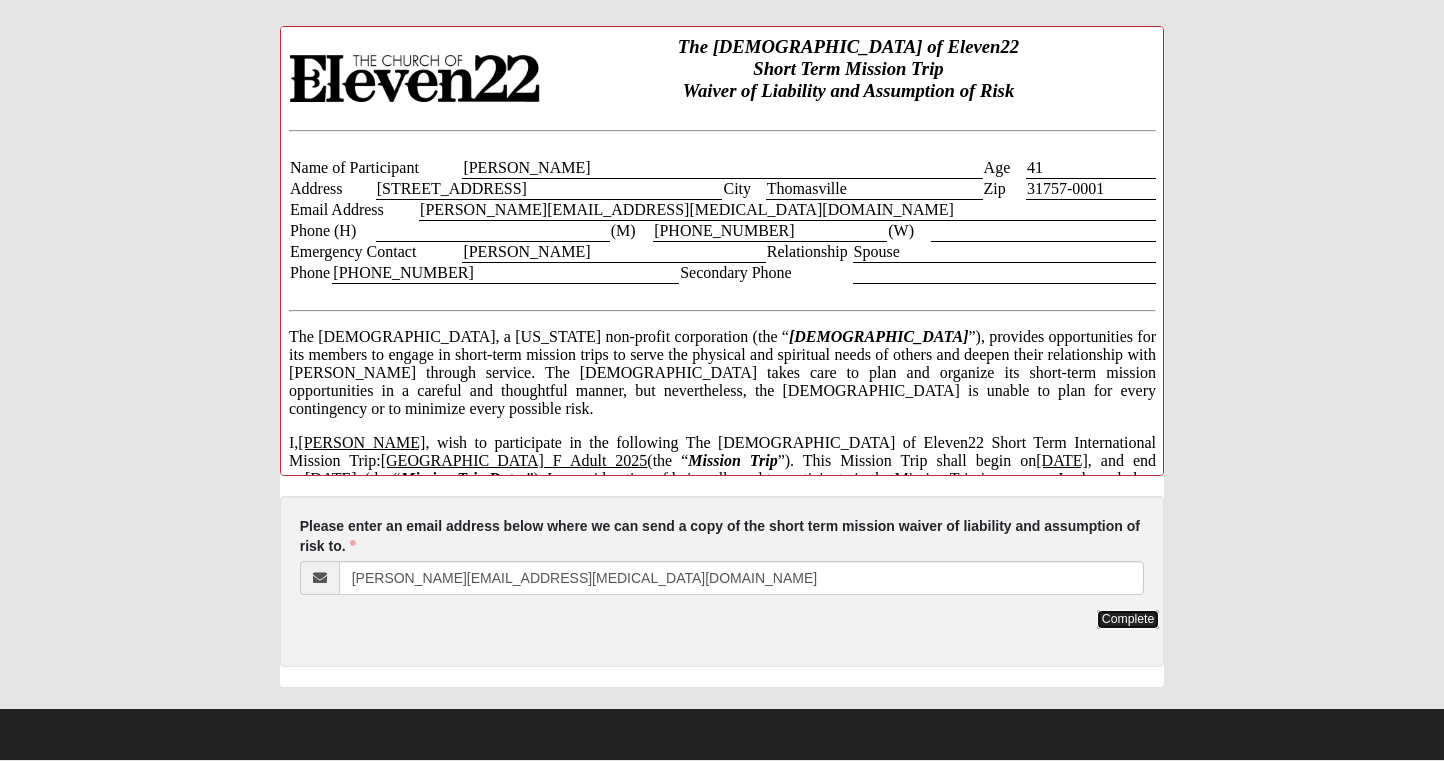 click on "Complete" at bounding box center (1128, 619) 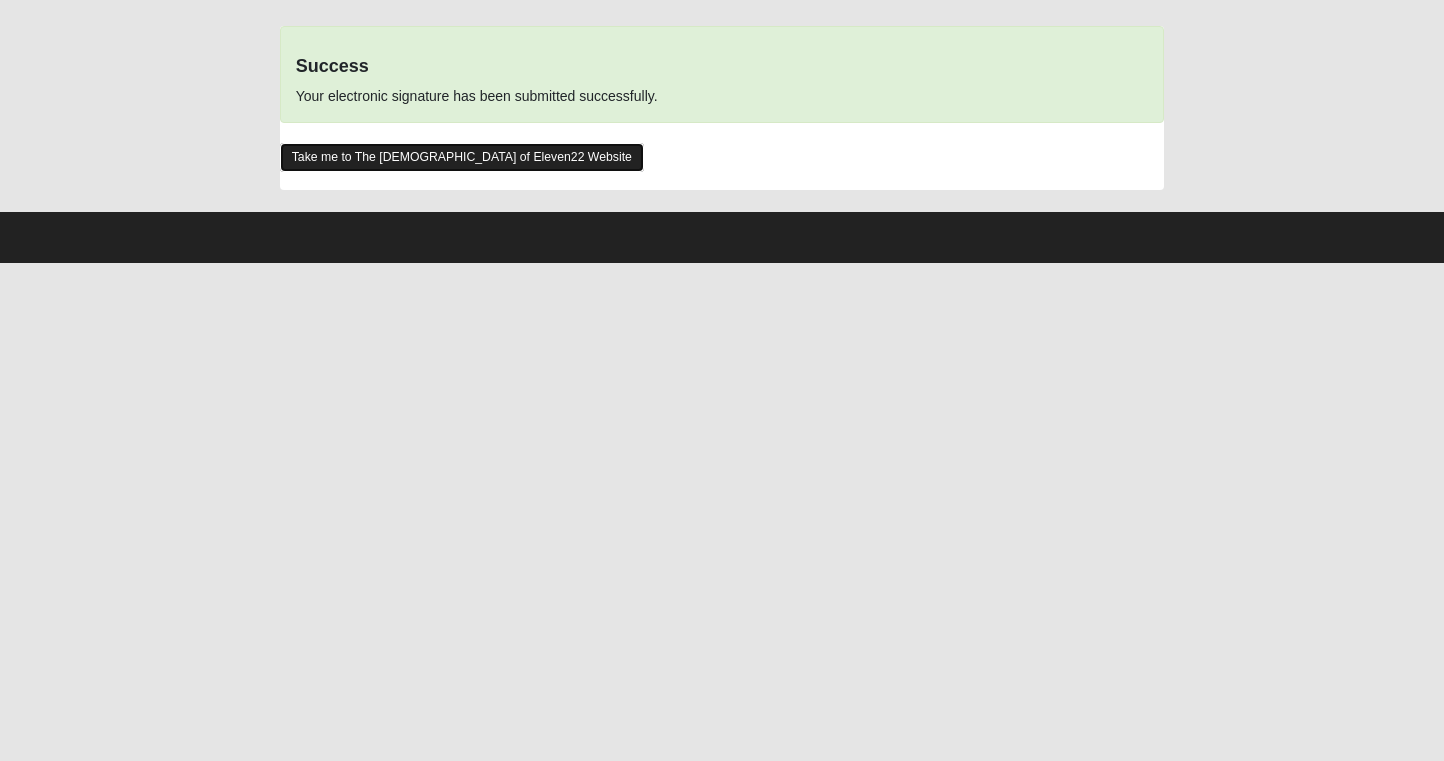 click on "Take me to The Church of Eleven22 Website" at bounding box center (462, 157) 